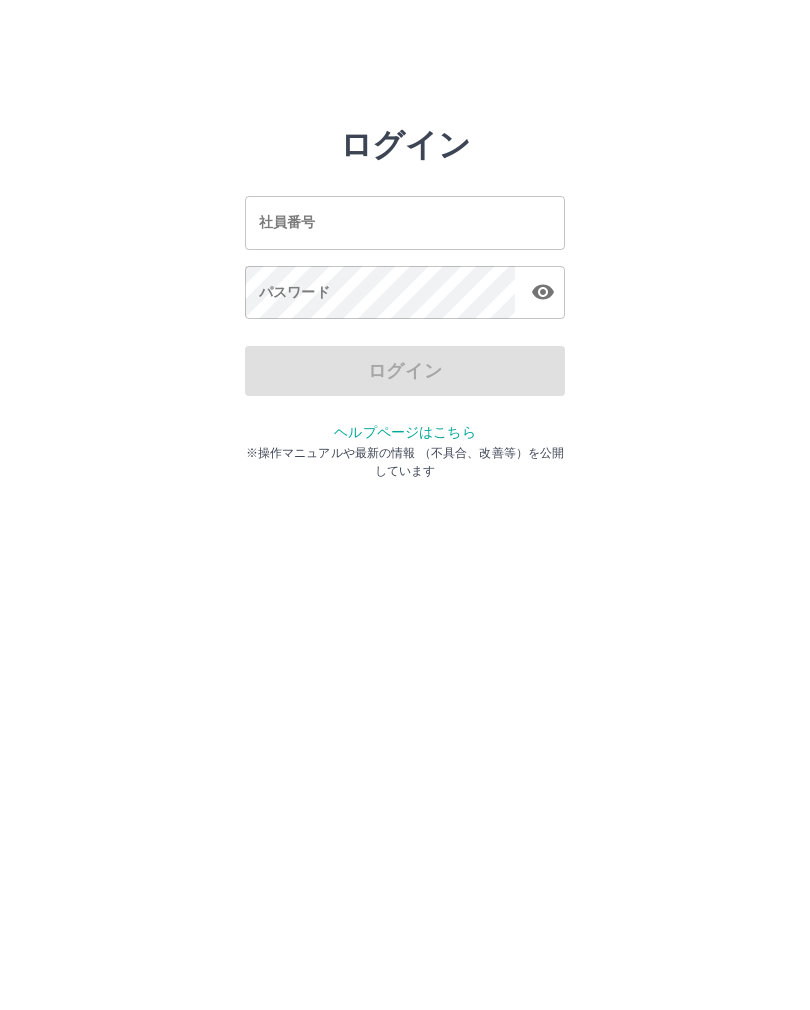 scroll, scrollTop: 0, scrollLeft: 0, axis: both 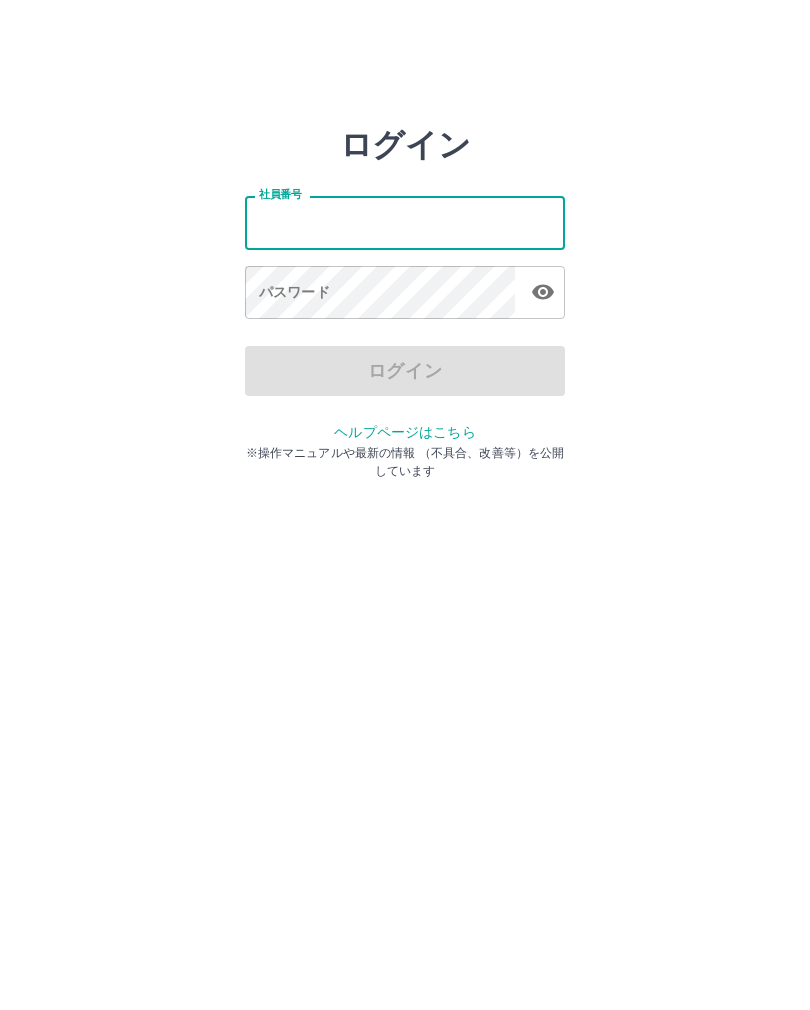 click on "社員番号" at bounding box center [405, 222] 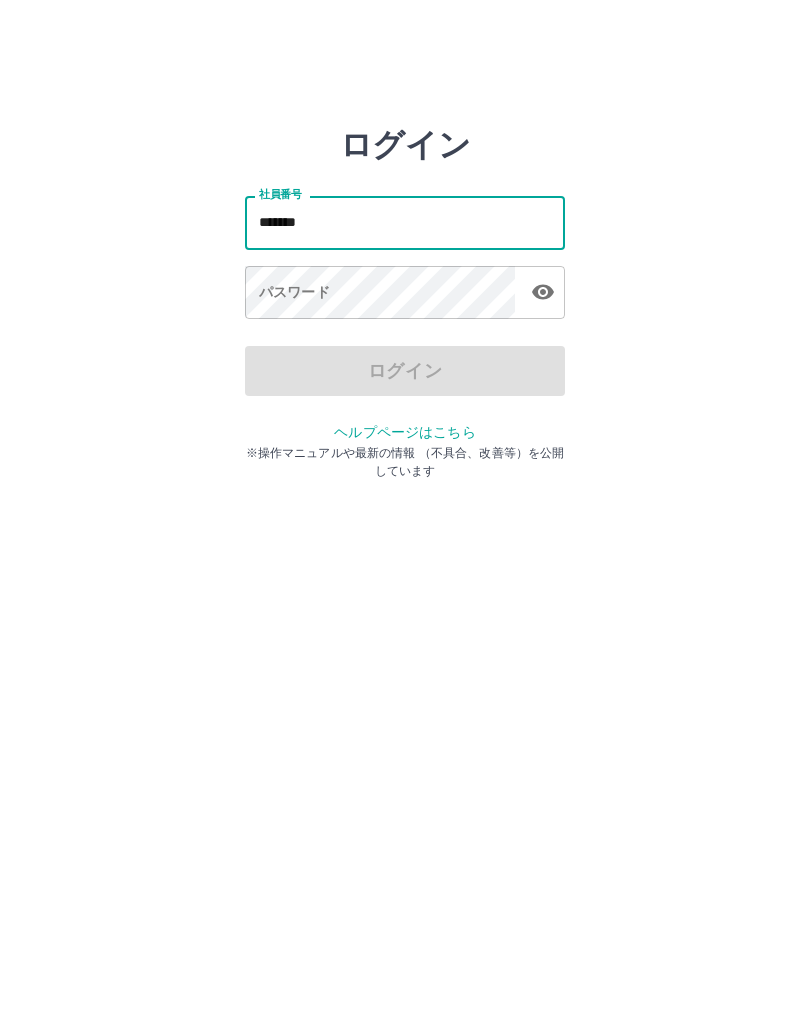 type on "*******" 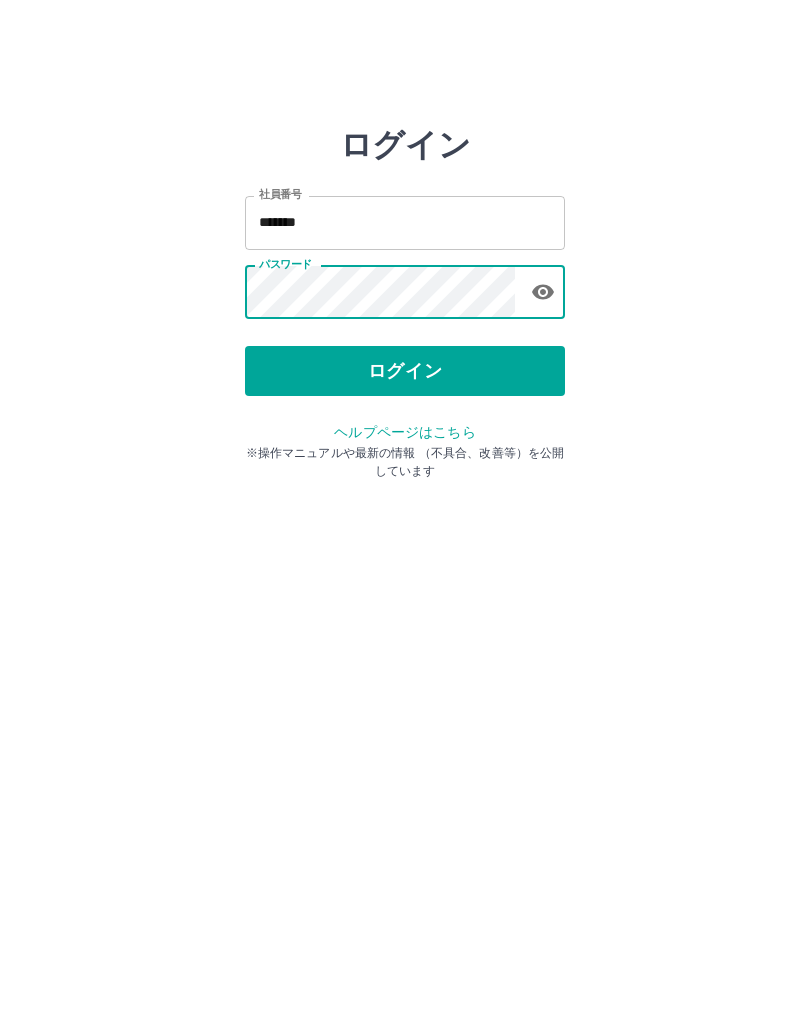 click on "ログイン" at bounding box center [405, 371] 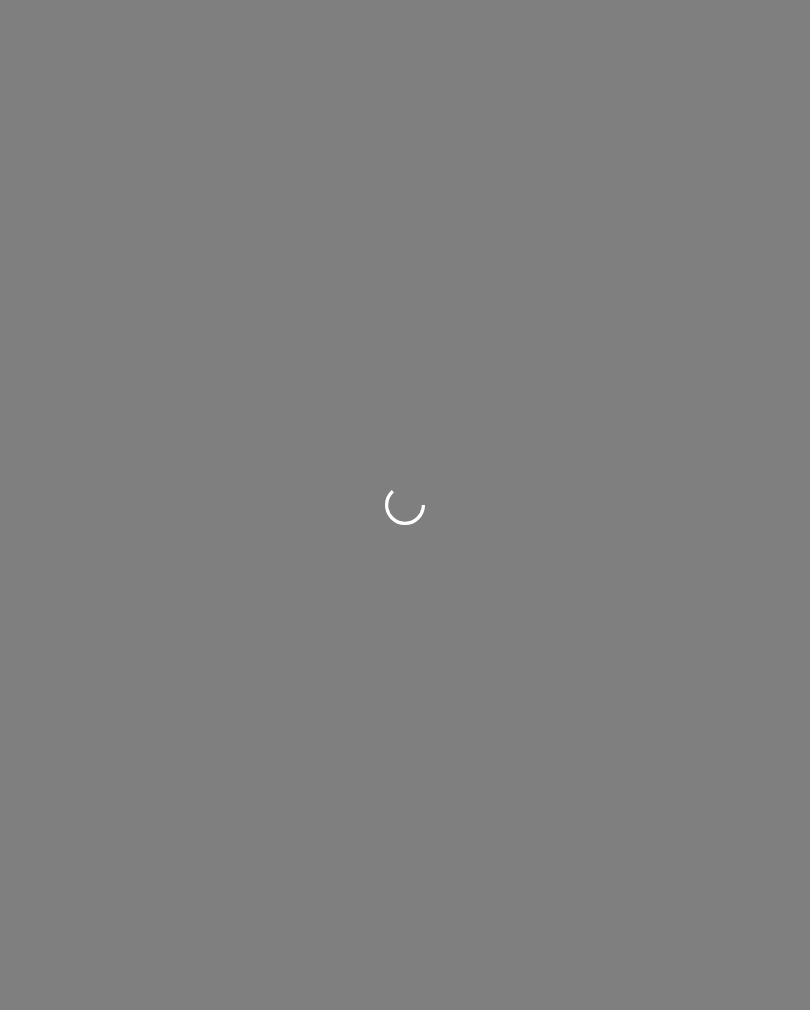 scroll, scrollTop: 0, scrollLeft: 0, axis: both 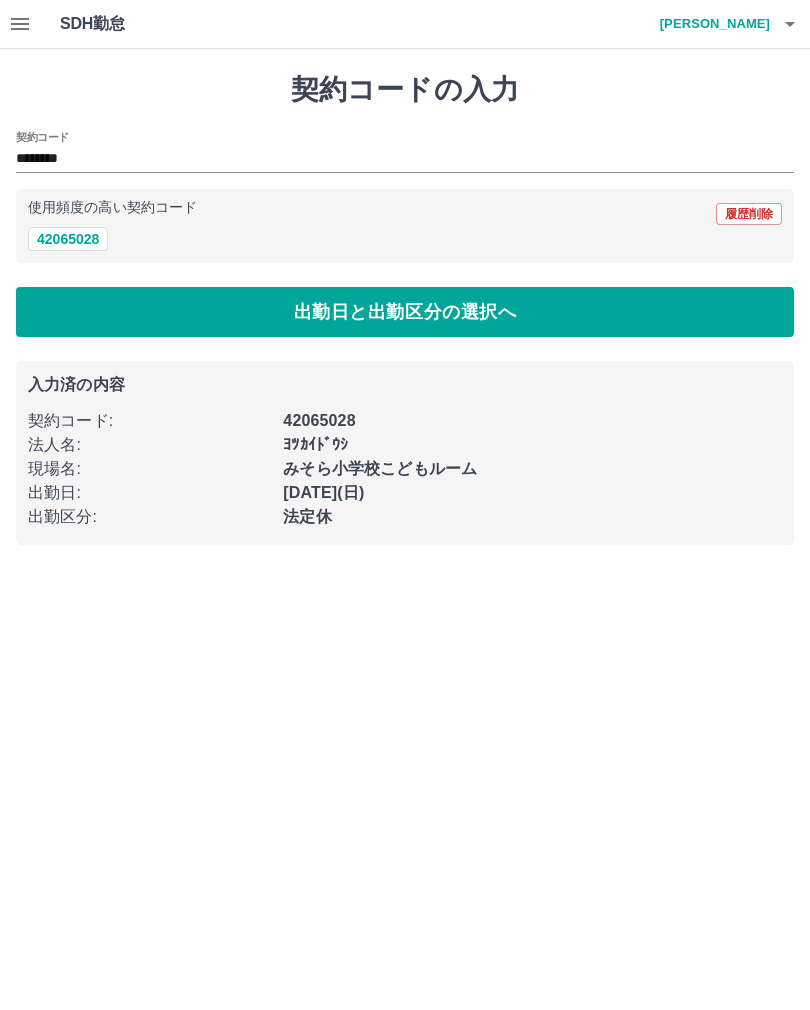 click on "出勤日と出勤区分の選択へ" at bounding box center [405, 312] 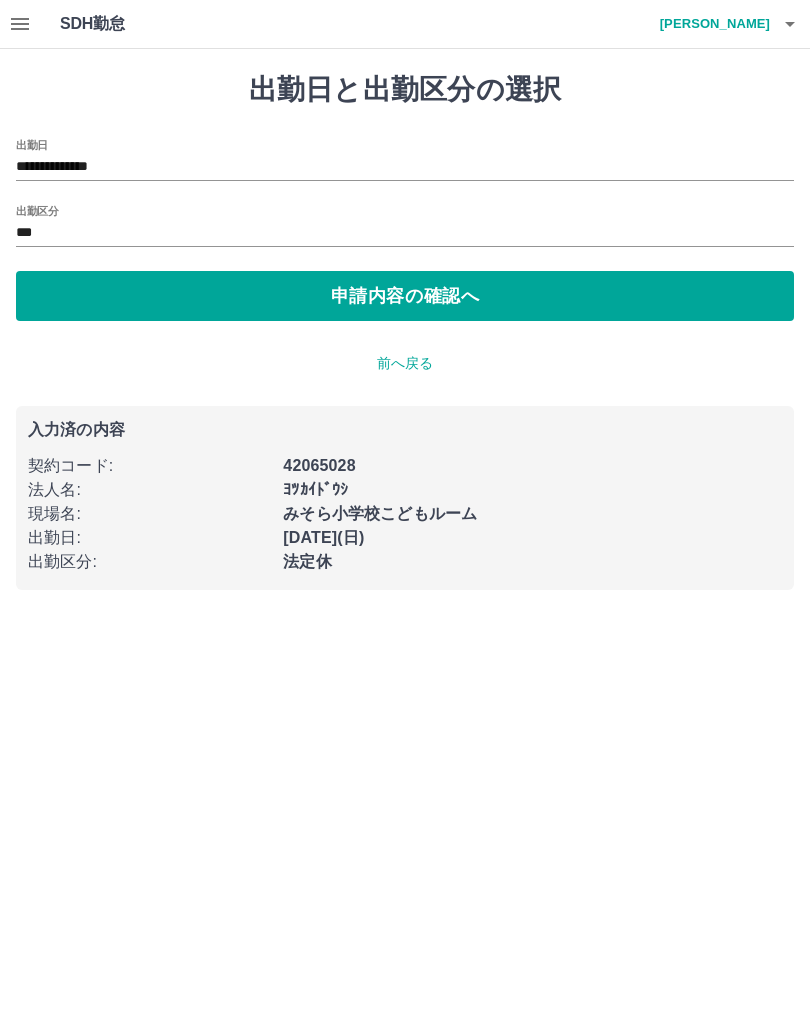 click on "**********" at bounding box center (405, 167) 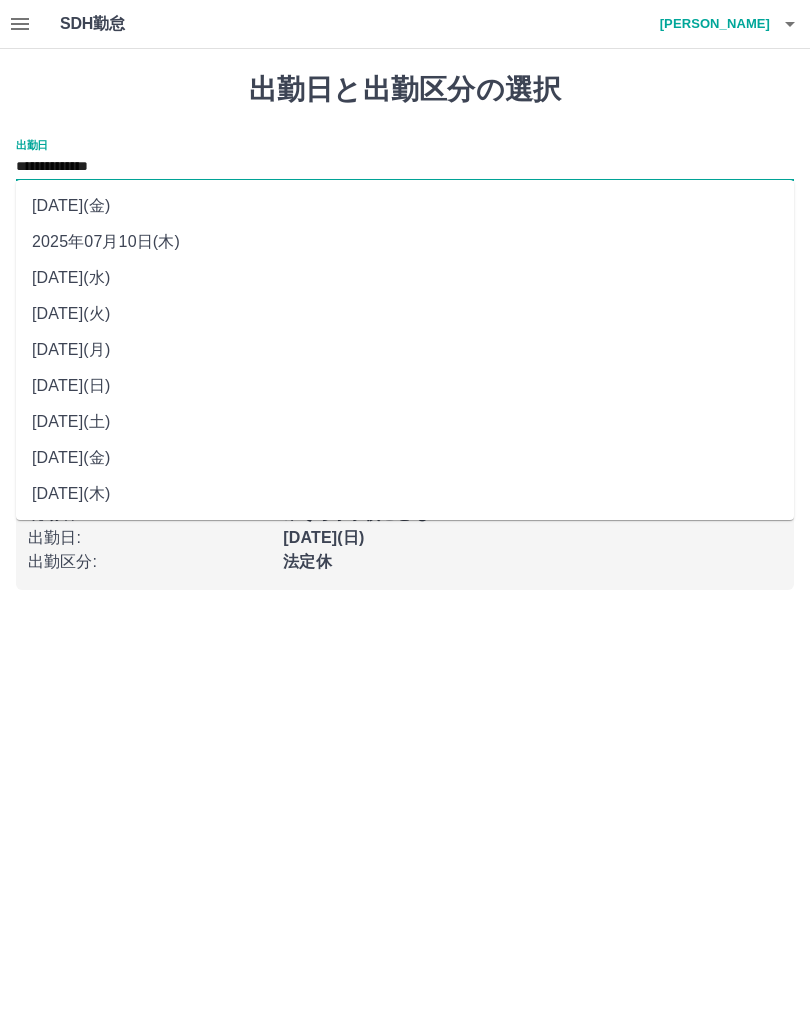 click on "2025年07月10日(木)" at bounding box center [405, 242] 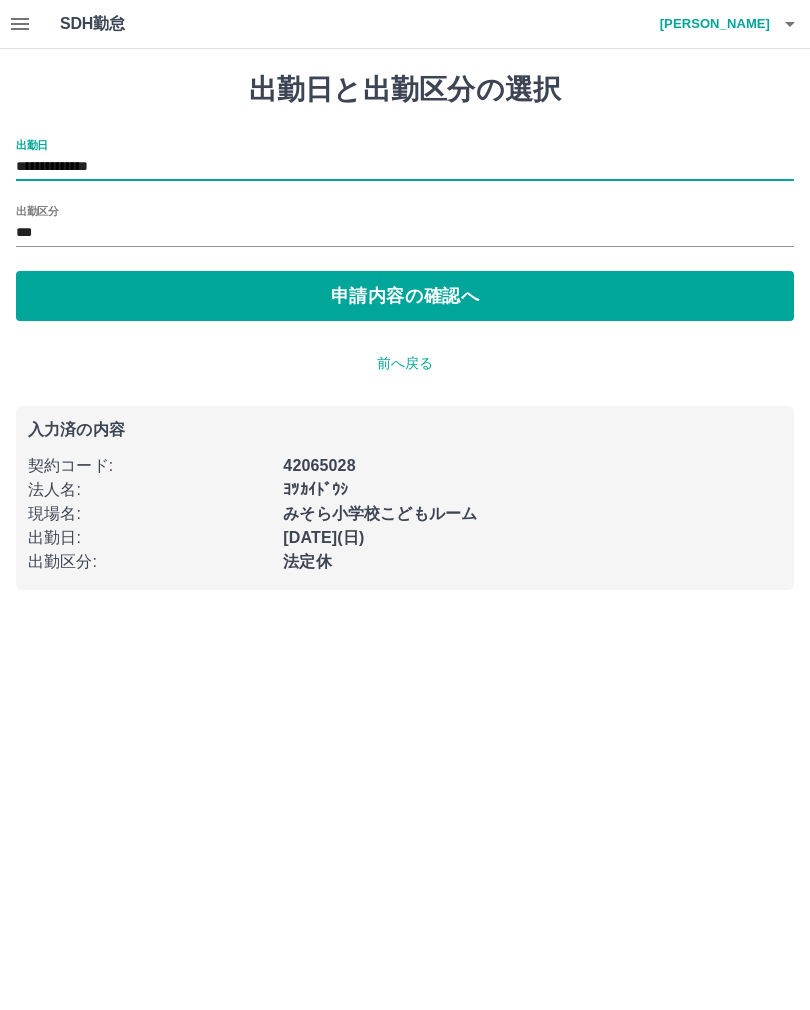 click on "***" at bounding box center (405, 233) 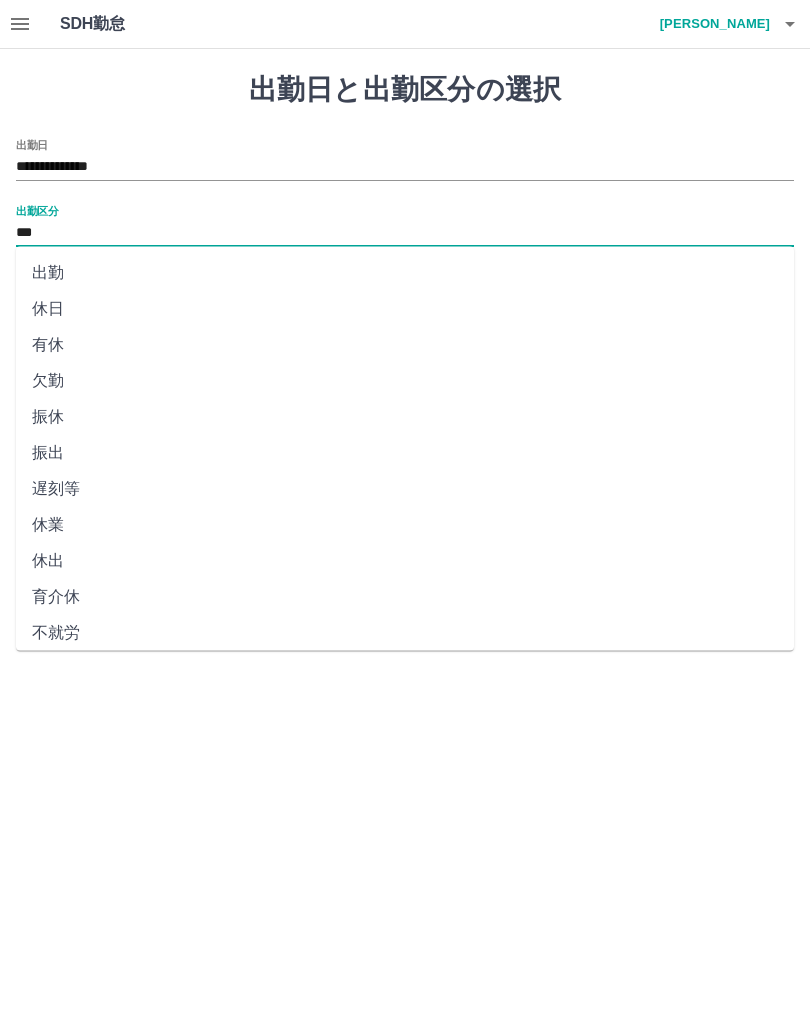 click on "出勤" at bounding box center [405, 273] 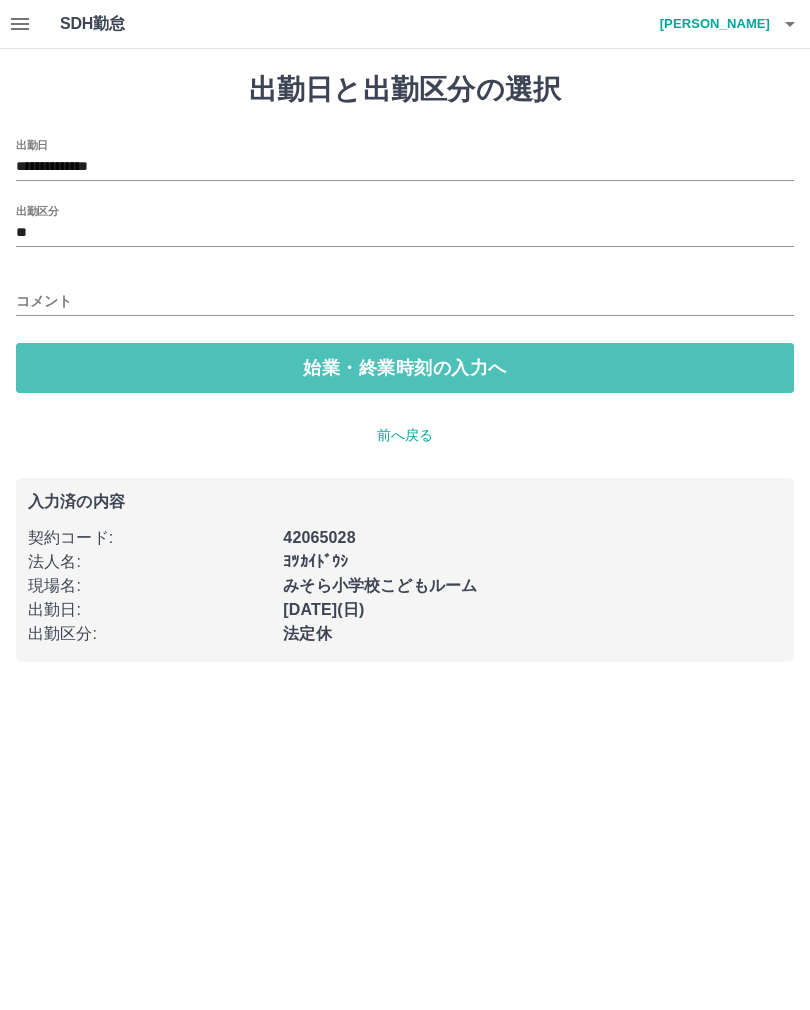 click on "始業・終業時刻の入力へ" at bounding box center [405, 368] 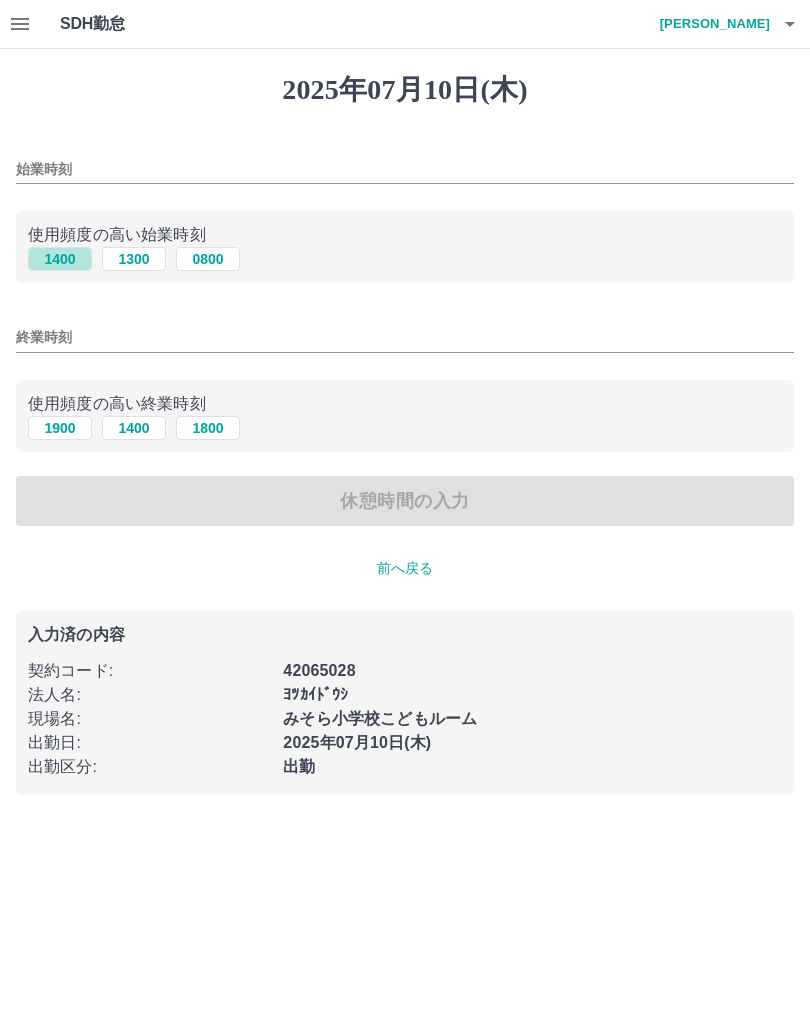 click on "1400" at bounding box center [60, 259] 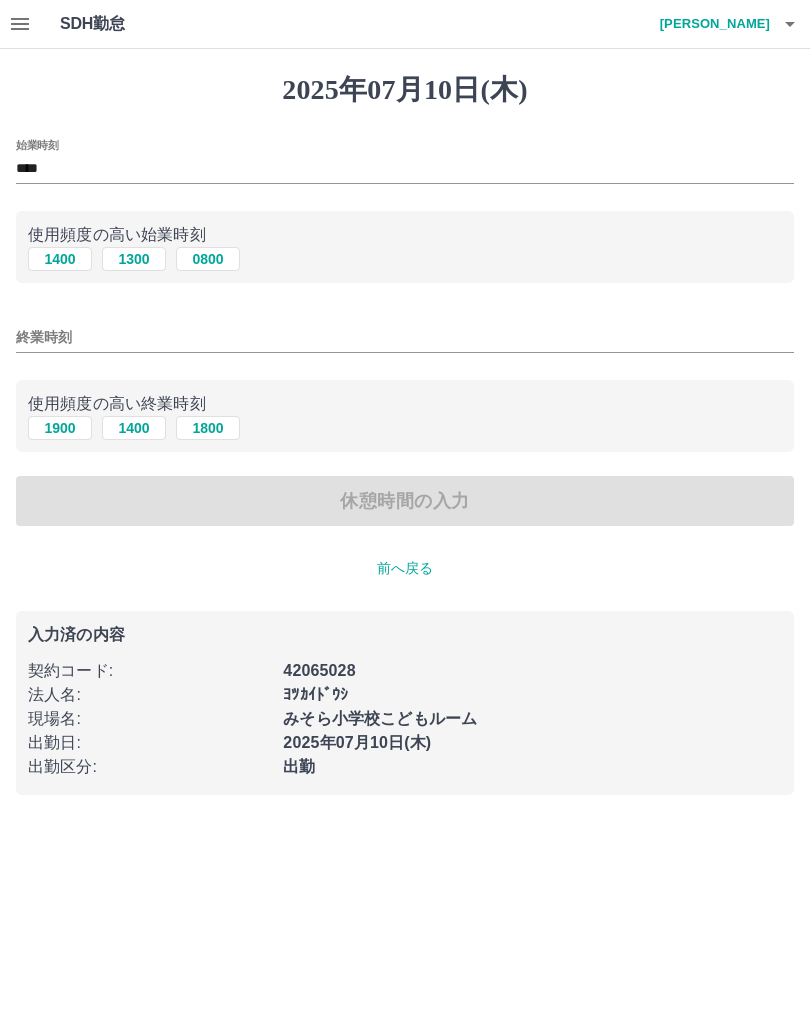 click on "1800" at bounding box center [208, 428] 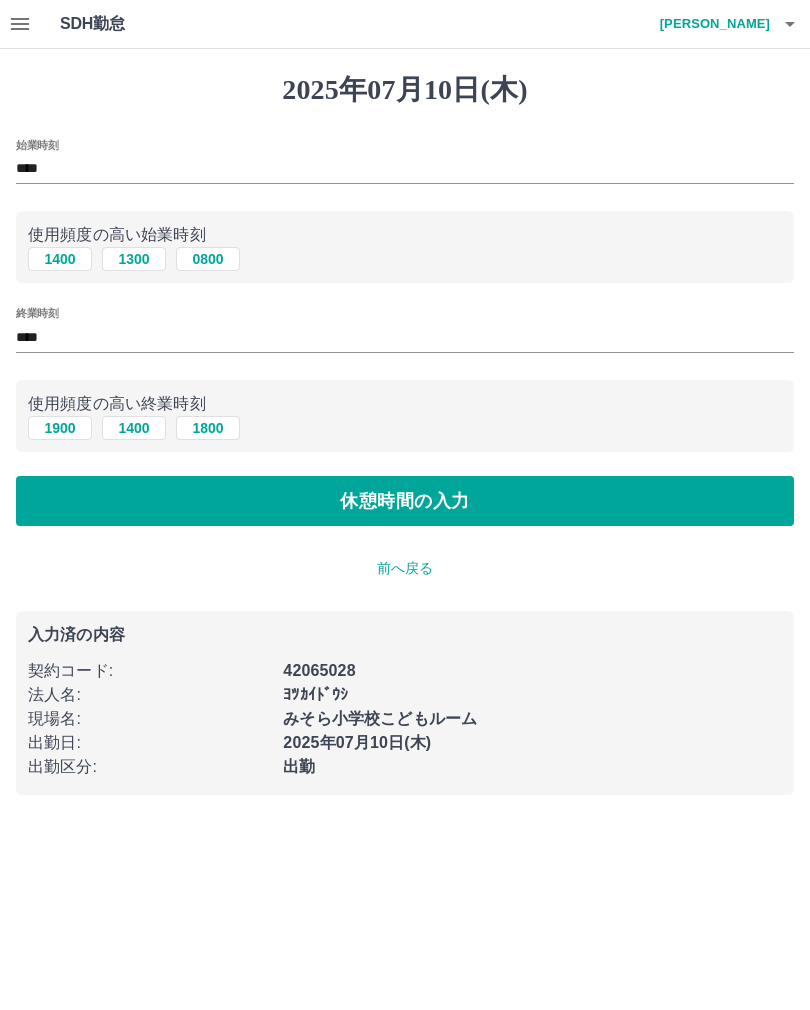 click on "休憩時間の入力" at bounding box center [405, 501] 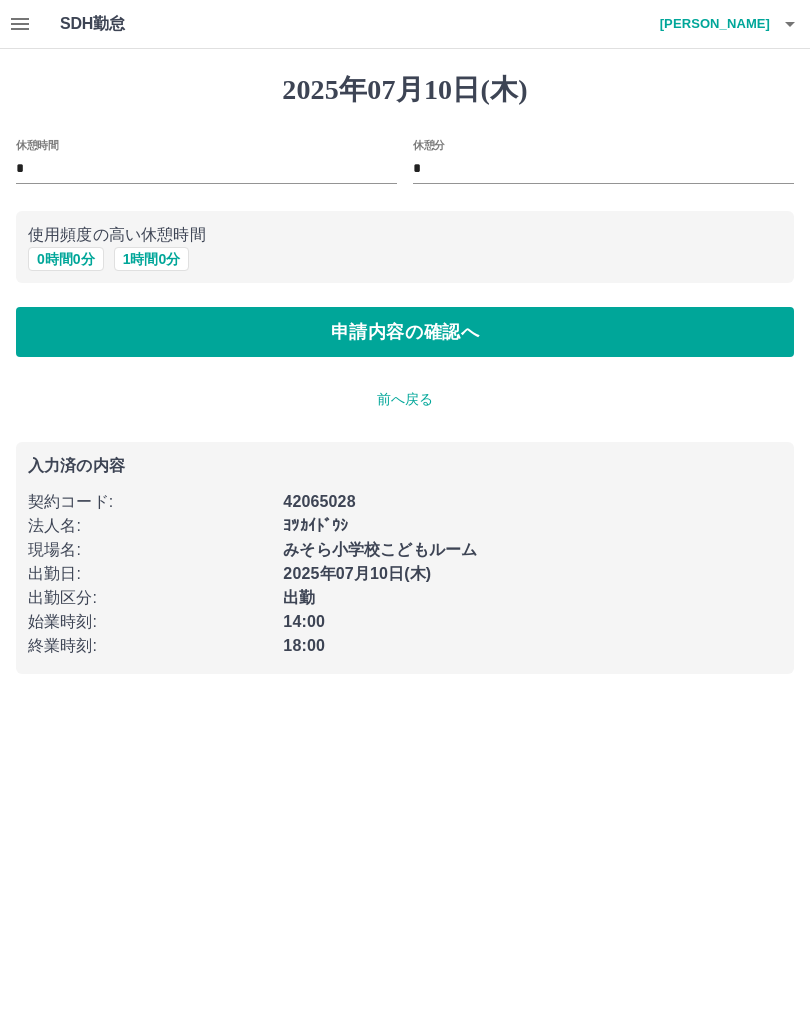 click on "申請内容の確認へ" at bounding box center [405, 332] 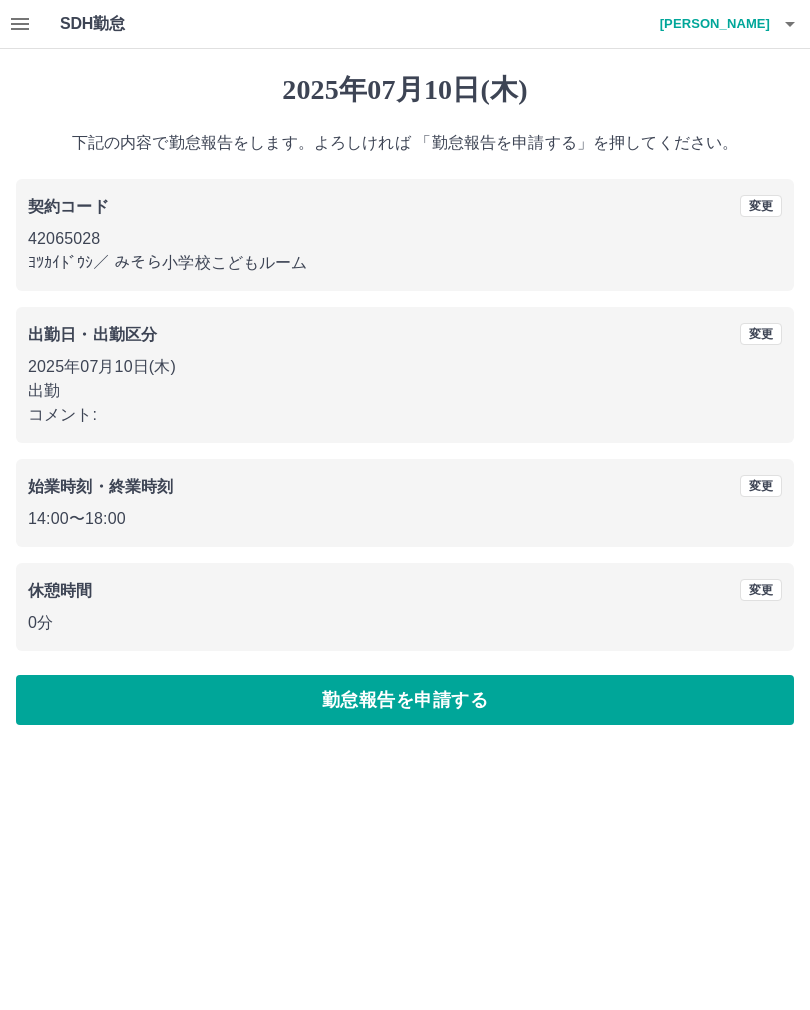 click on "勤怠報告を申請する" at bounding box center (405, 700) 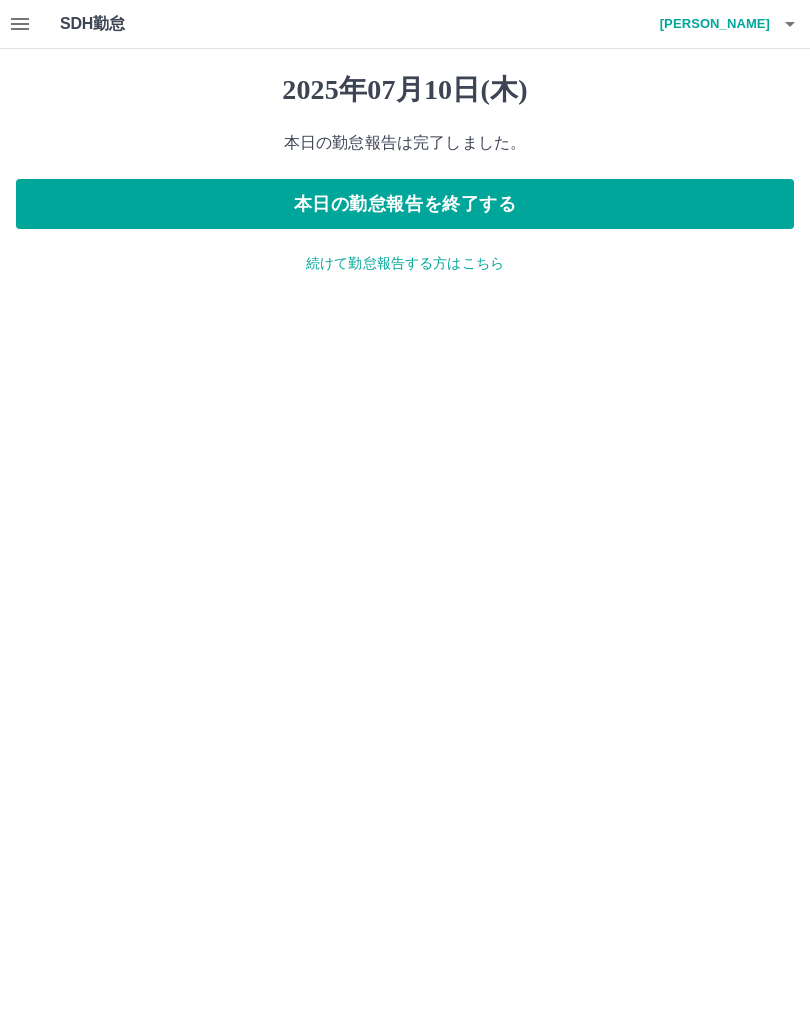click on "続けて勤怠報告する方はこちら" at bounding box center (405, 263) 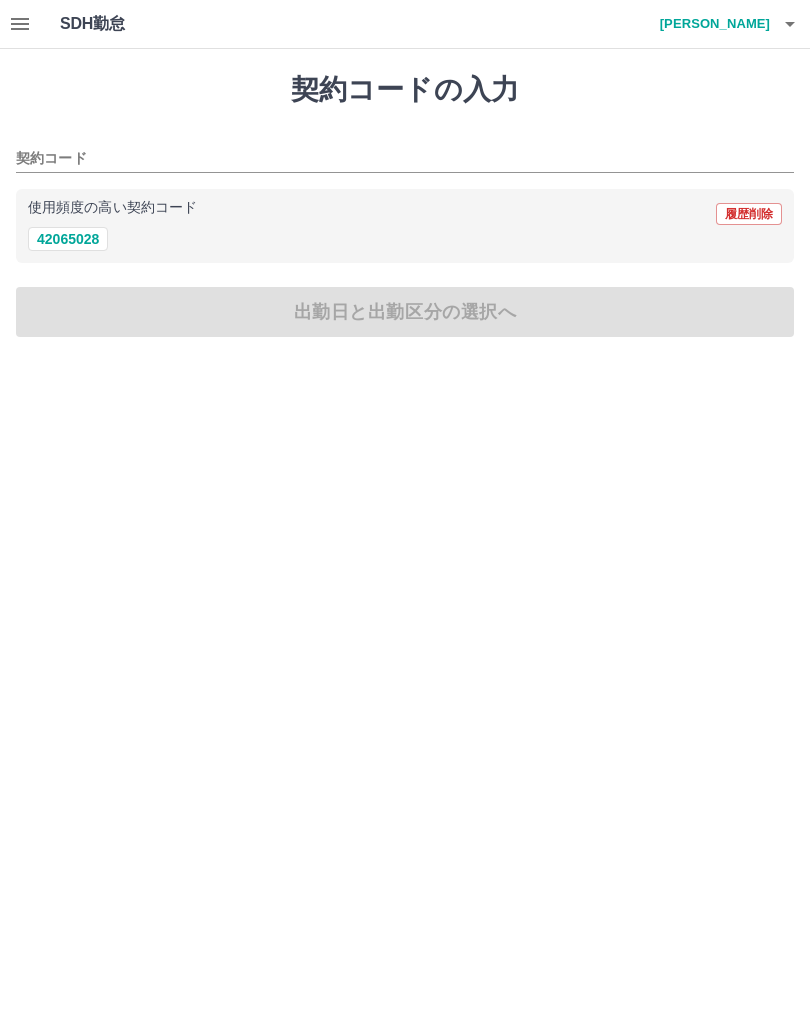 click on "42065028" at bounding box center (68, 239) 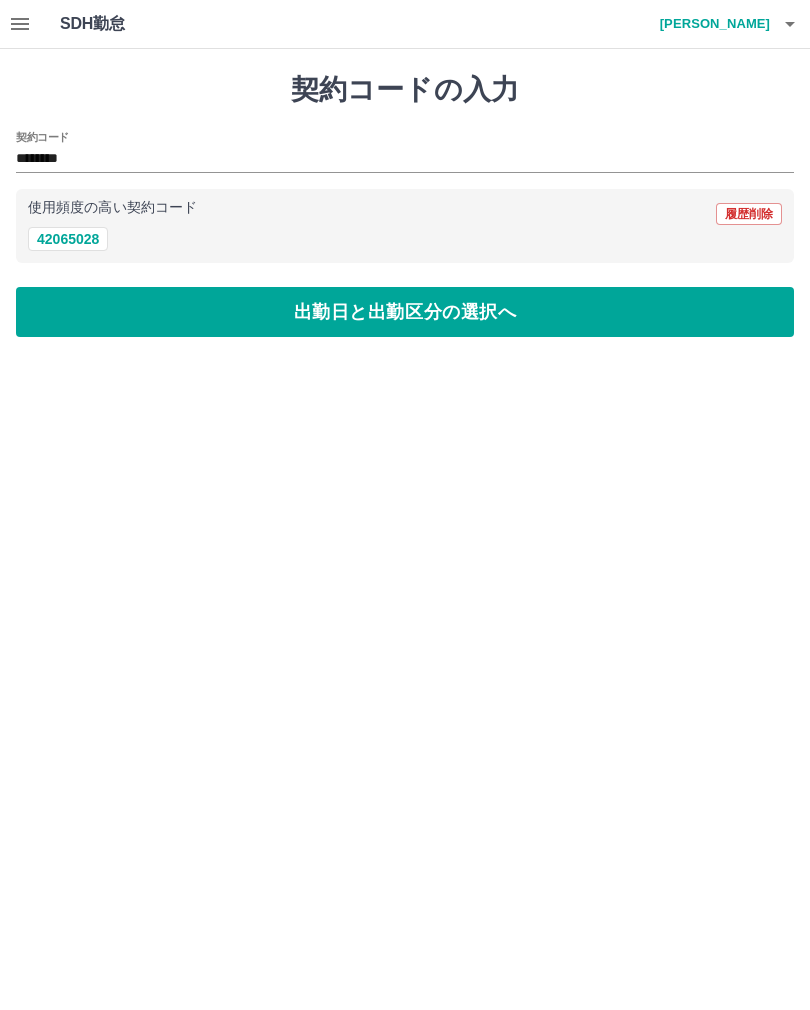 click on "出勤日と出勤区分の選択へ" at bounding box center [405, 312] 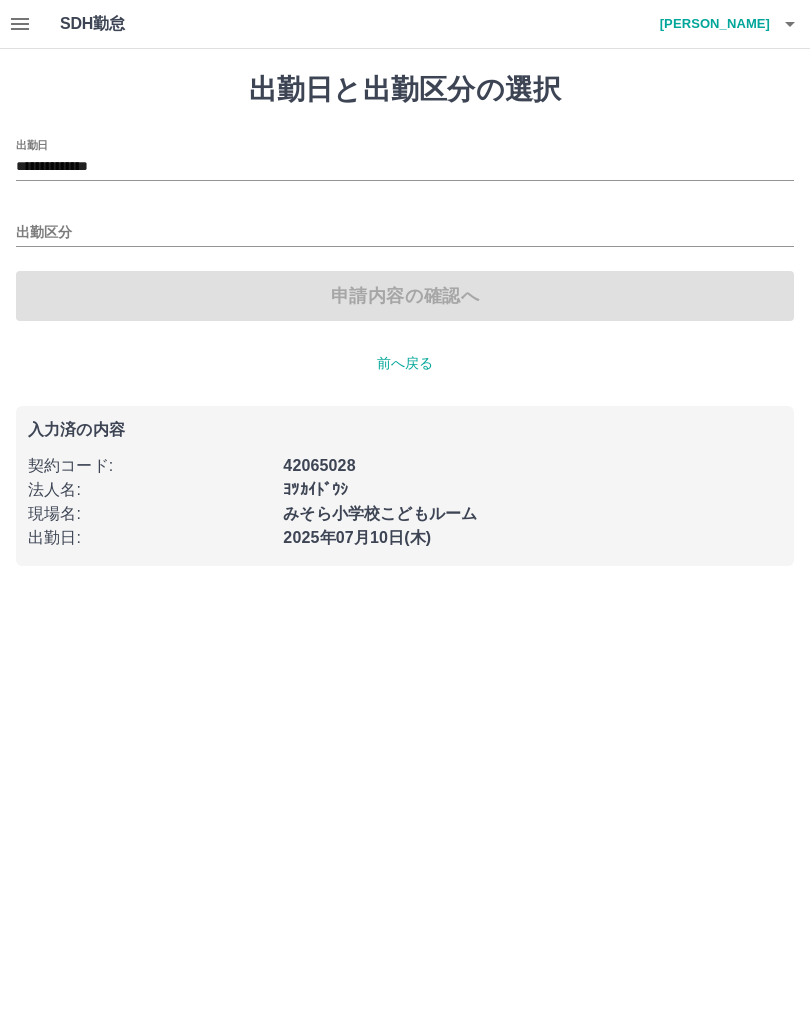click on "**********" at bounding box center (405, 167) 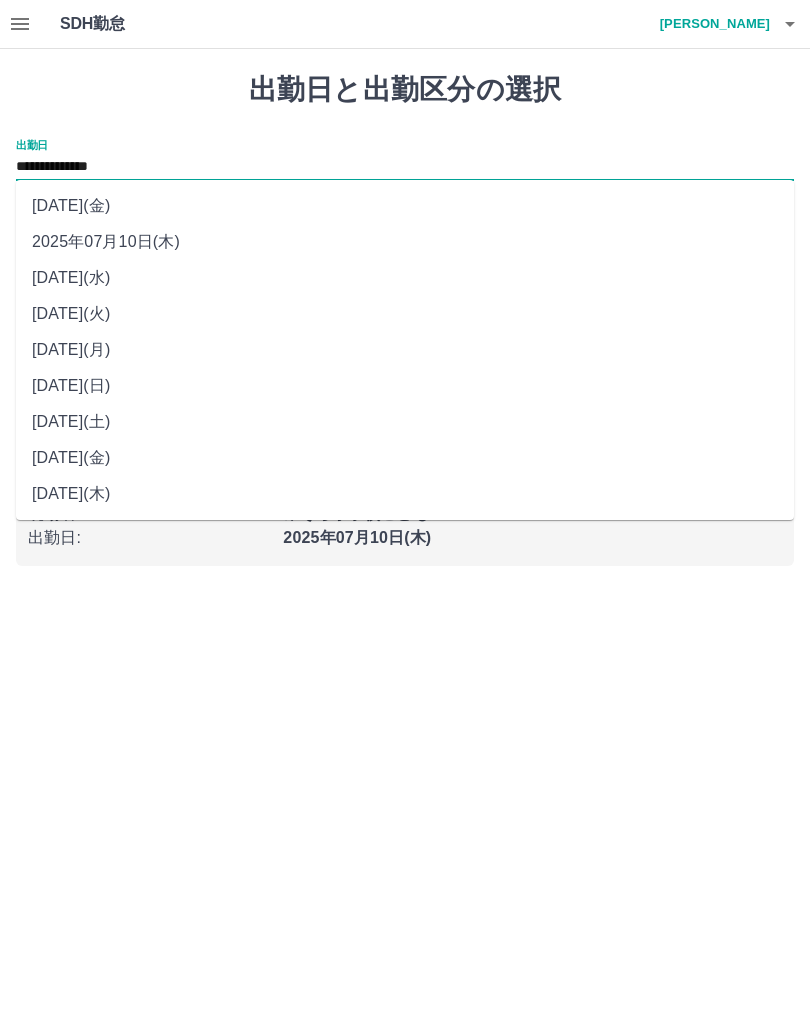 click on "2025年07月09日(水)" at bounding box center [405, 278] 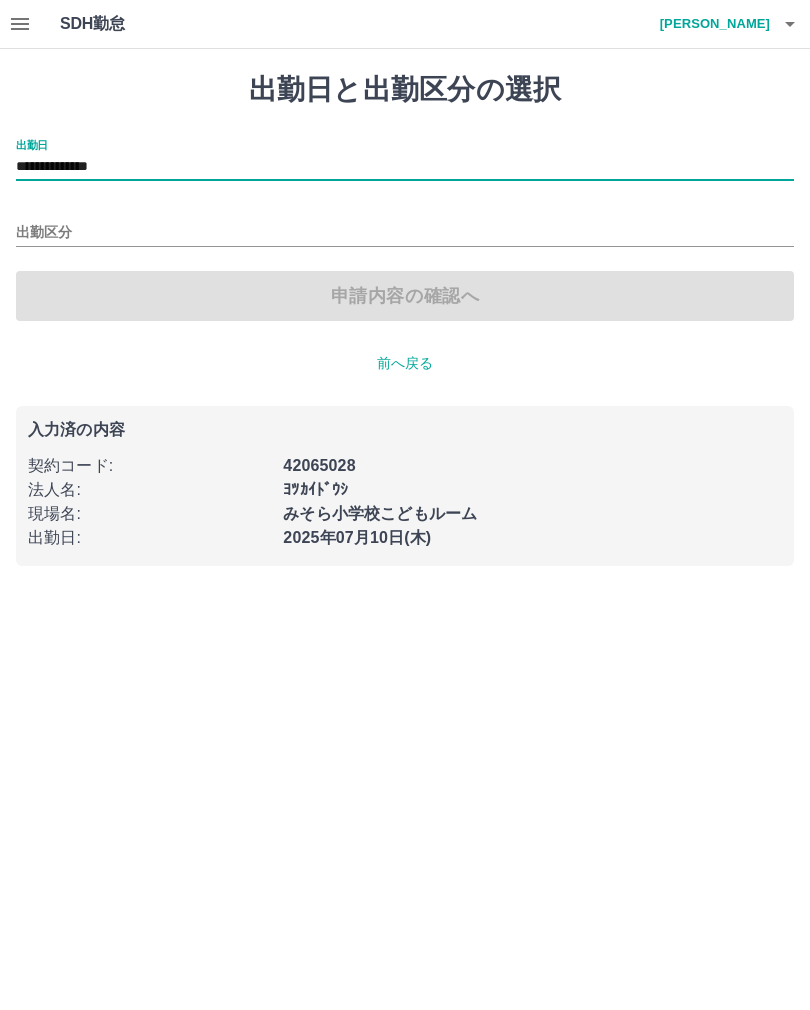 click on "出勤区分" at bounding box center (405, 233) 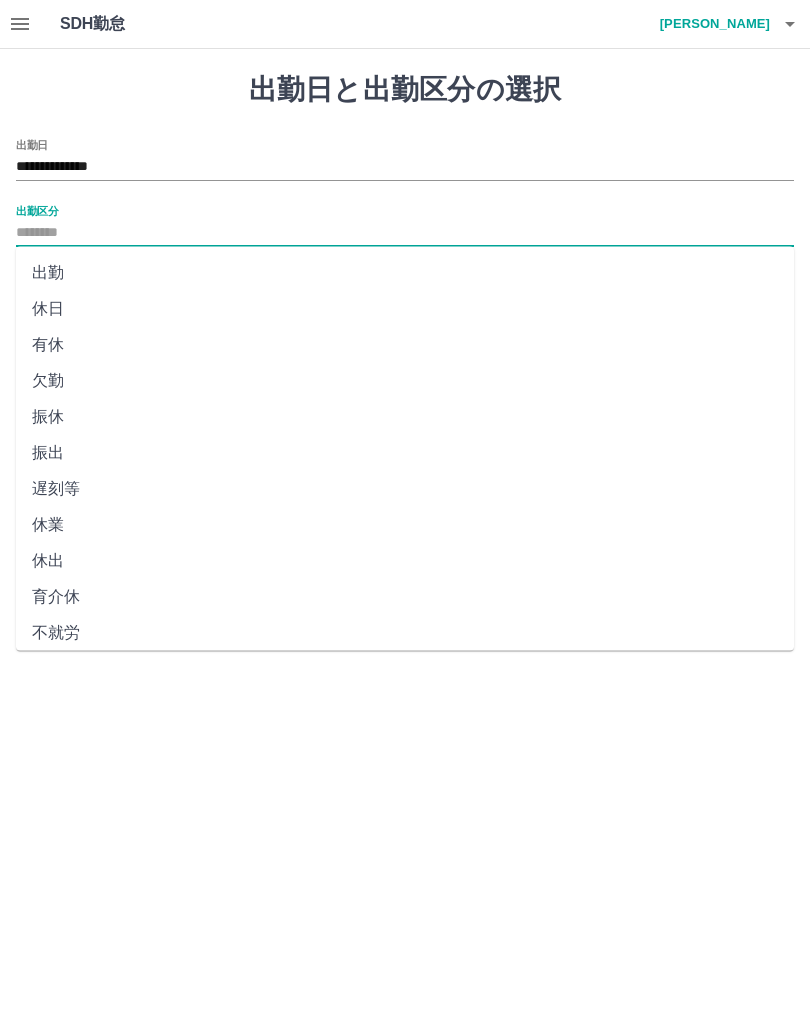 click on "休日" at bounding box center (405, 309) 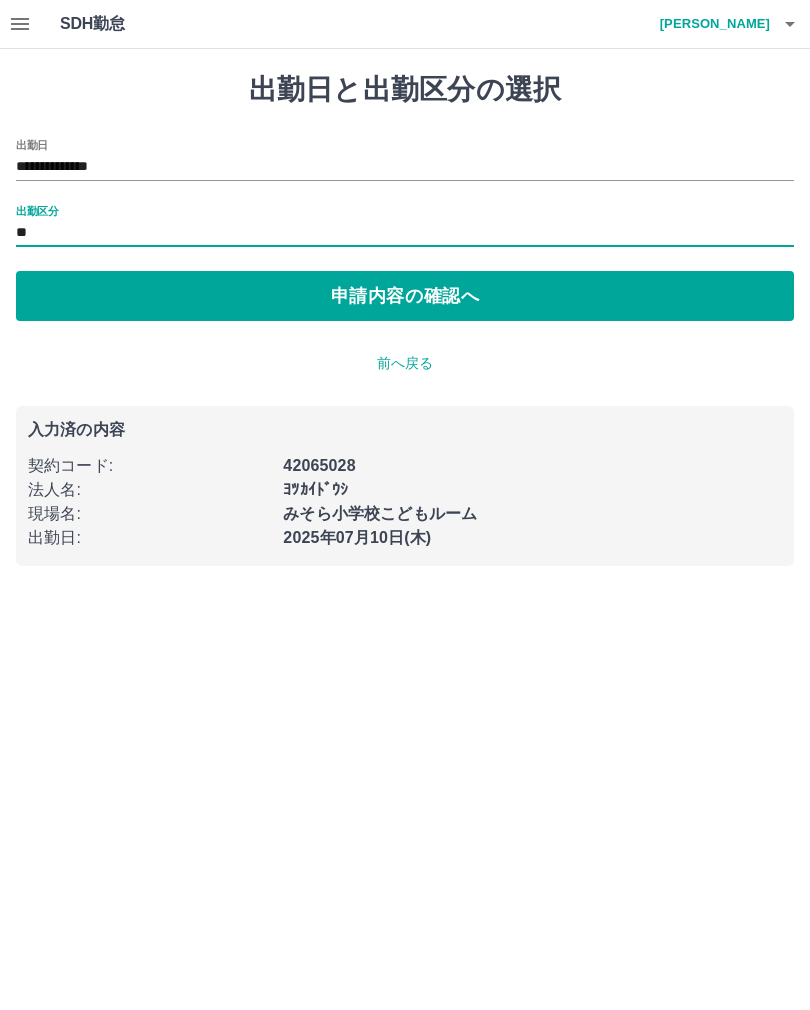 click on "申請内容の確認へ" at bounding box center [405, 296] 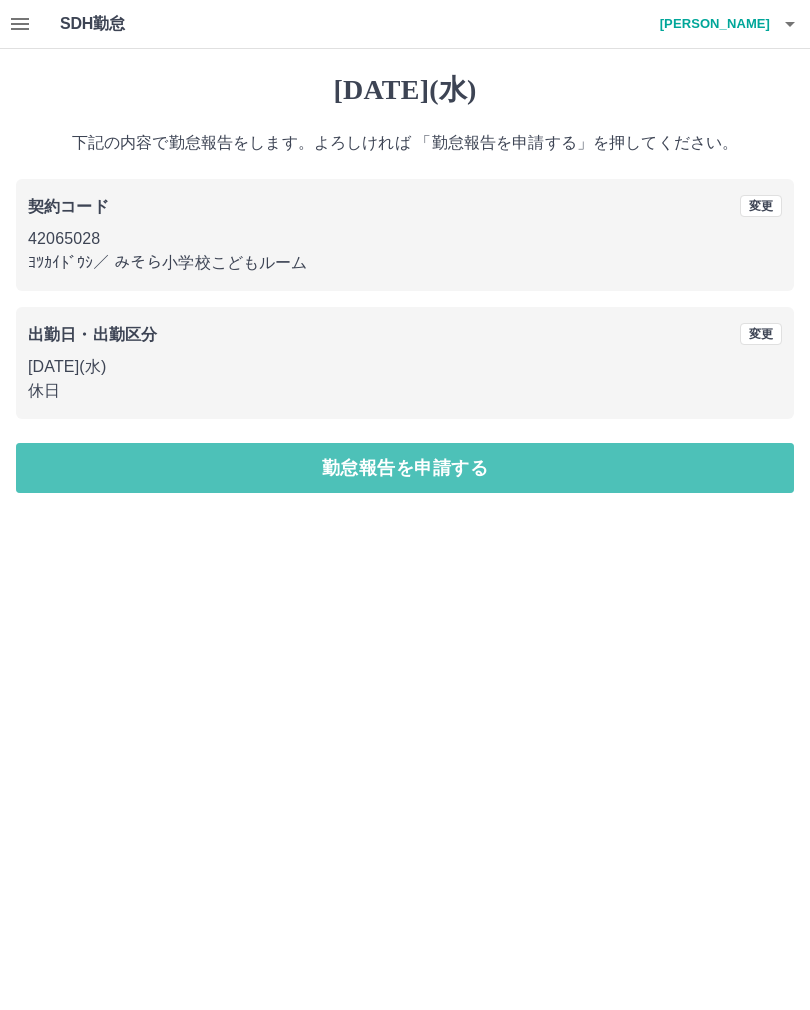 click on "勤怠報告を申請する" at bounding box center (405, 468) 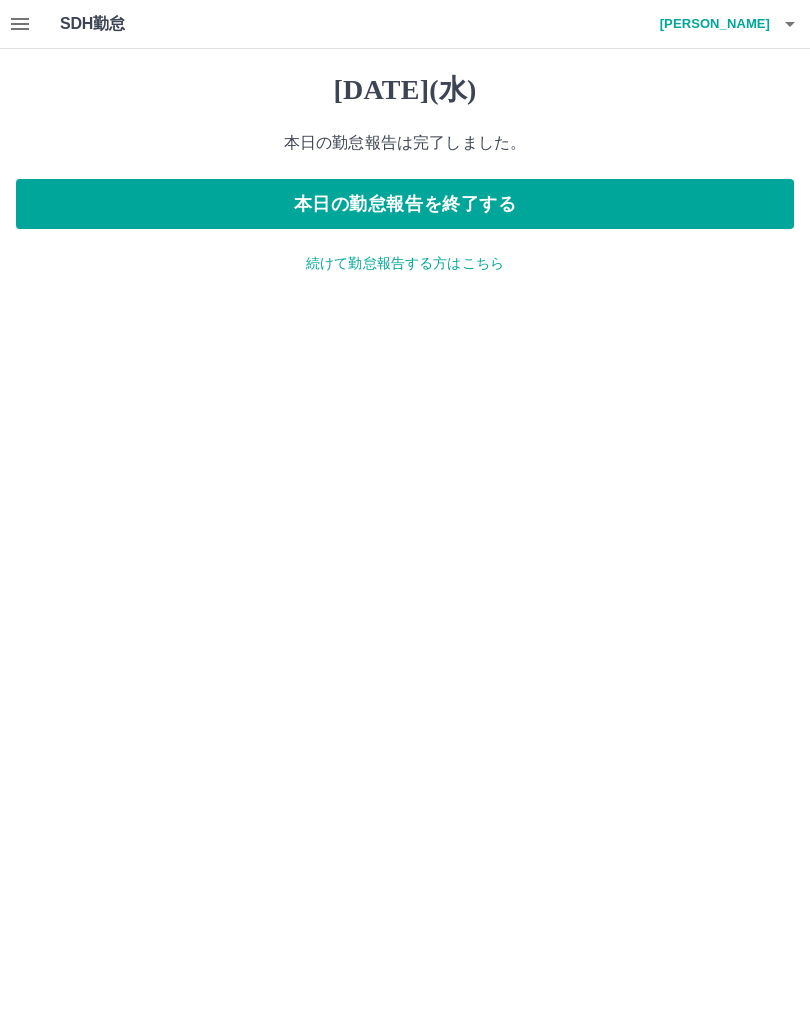 click on "続けて勤怠報告する方はこちら" at bounding box center (405, 263) 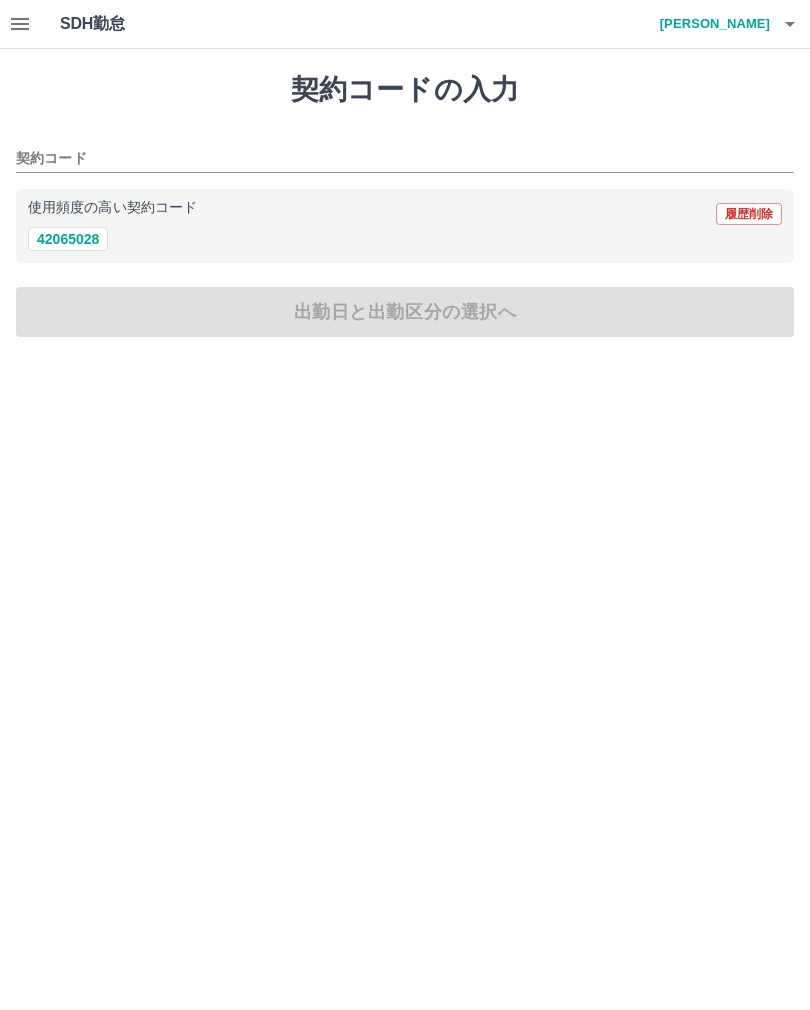click on "42065028" at bounding box center [68, 239] 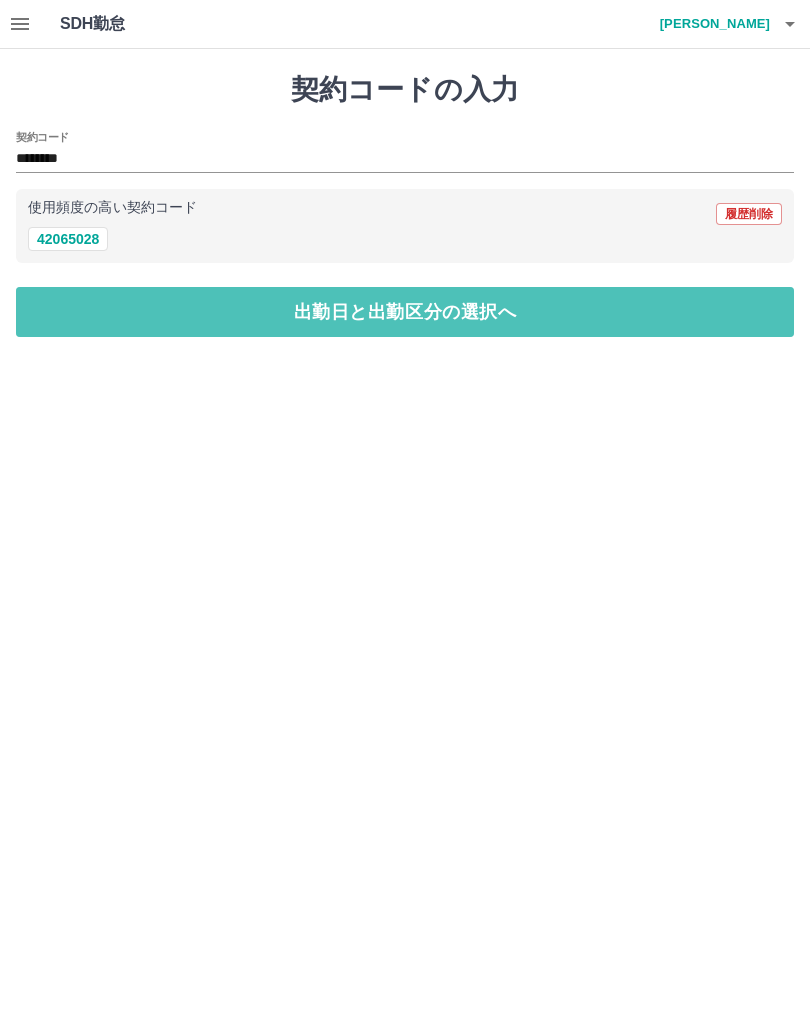 click on "出勤日と出勤区分の選択へ" at bounding box center [405, 312] 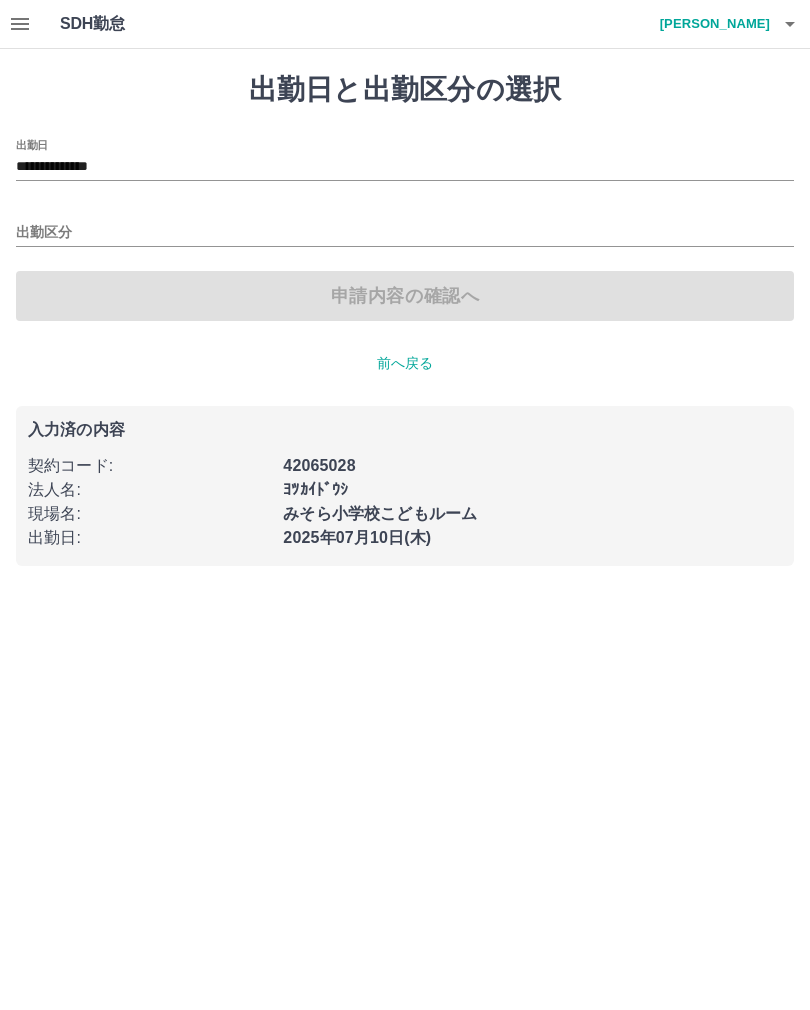 click on "**********" at bounding box center [405, 167] 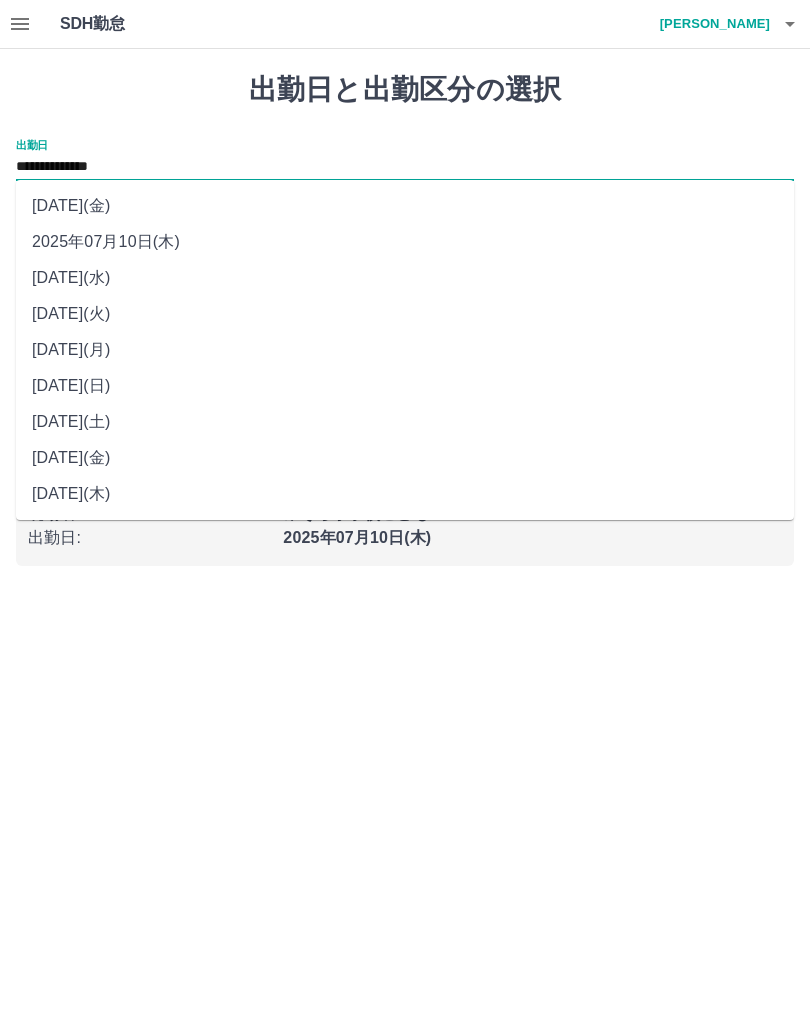 click on "2025年07月08日(火)" at bounding box center [405, 314] 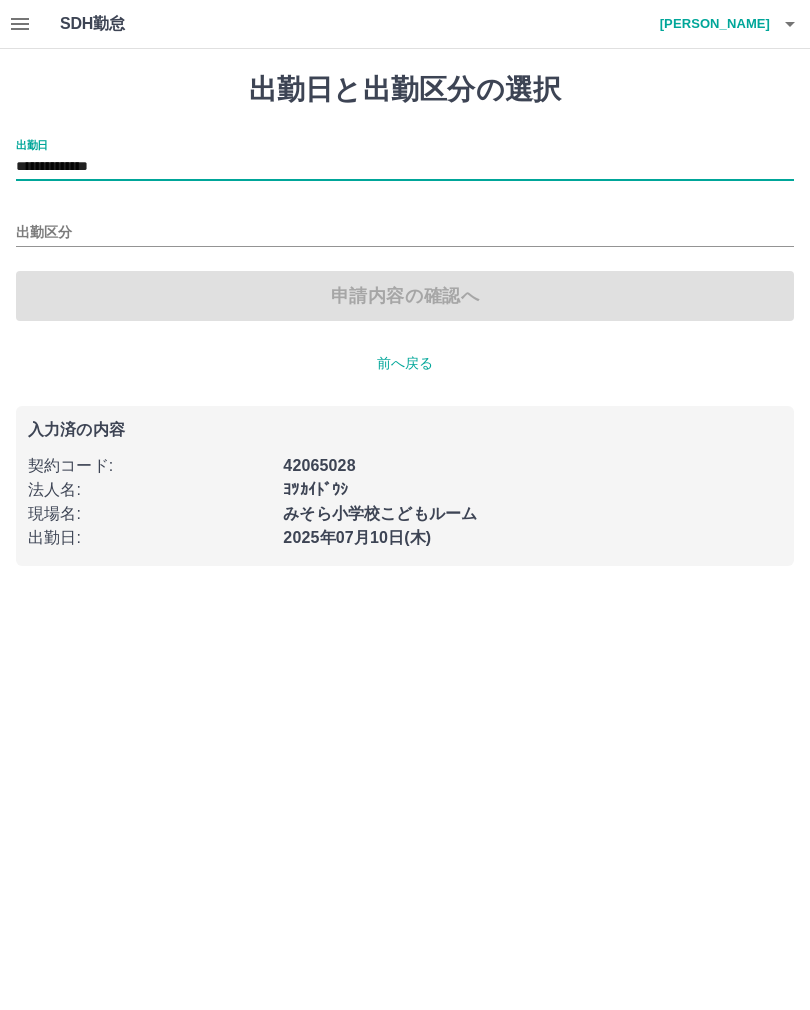 click on "出勤区分" at bounding box center (405, 233) 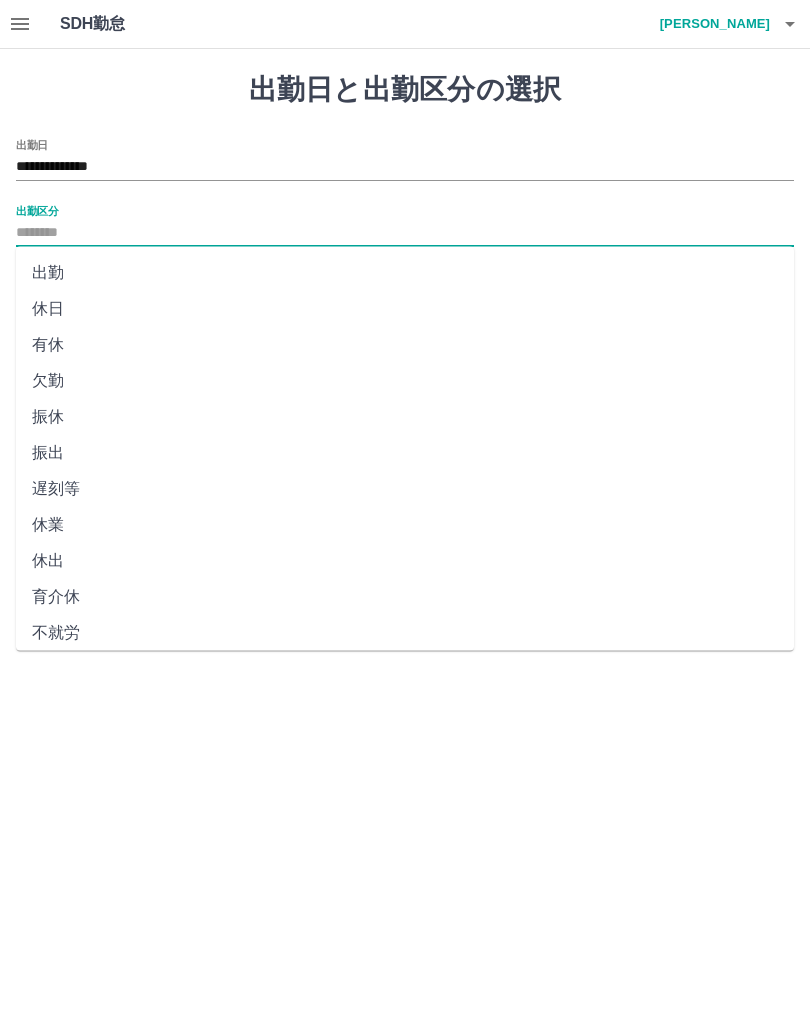click on "休日" at bounding box center [405, 309] 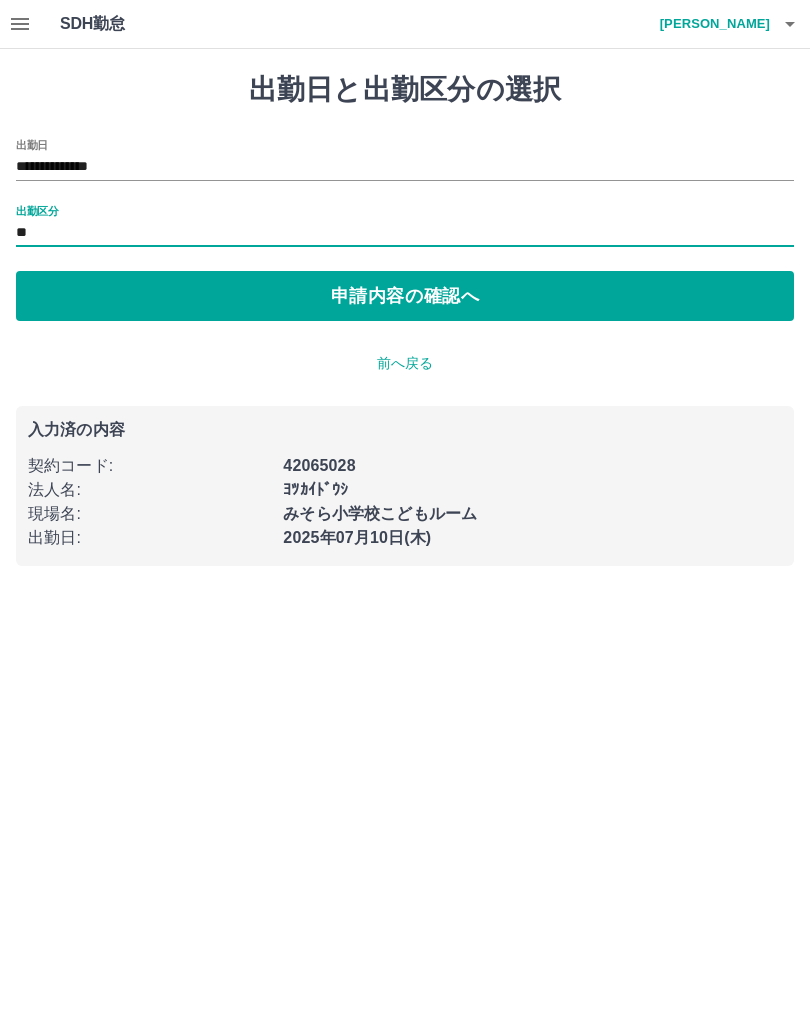 click on "申請内容の確認へ" at bounding box center (405, 296) 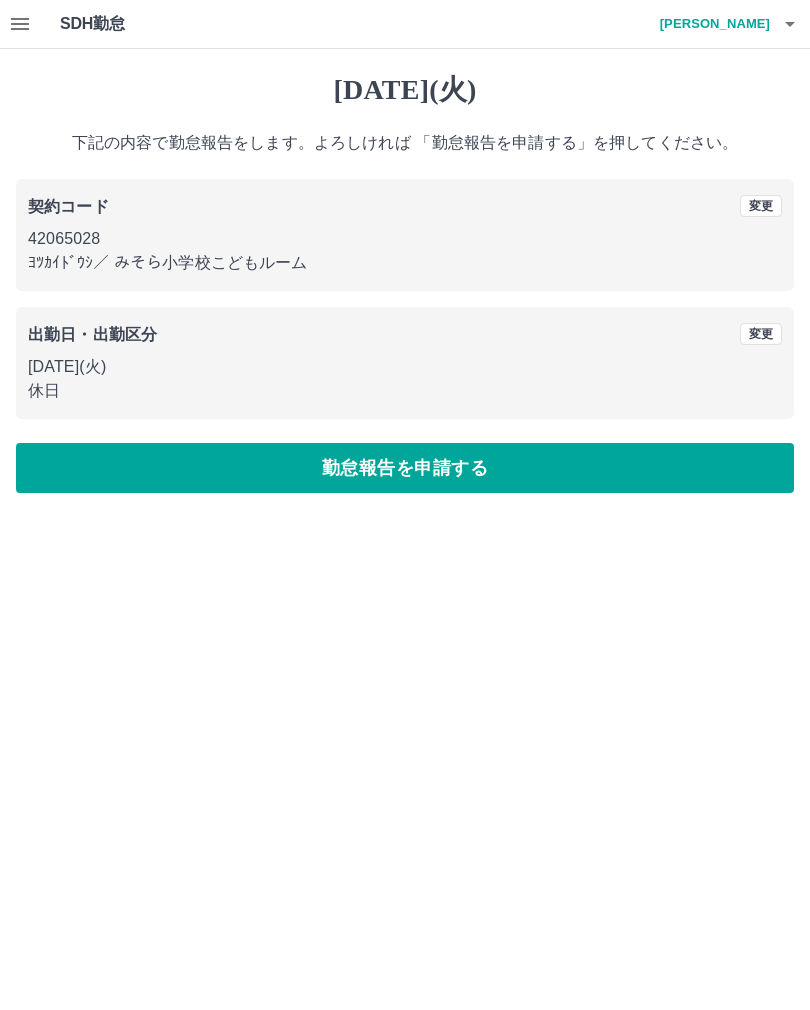 click on "勤怠報告を申請する" at bounding box center [405, 468] 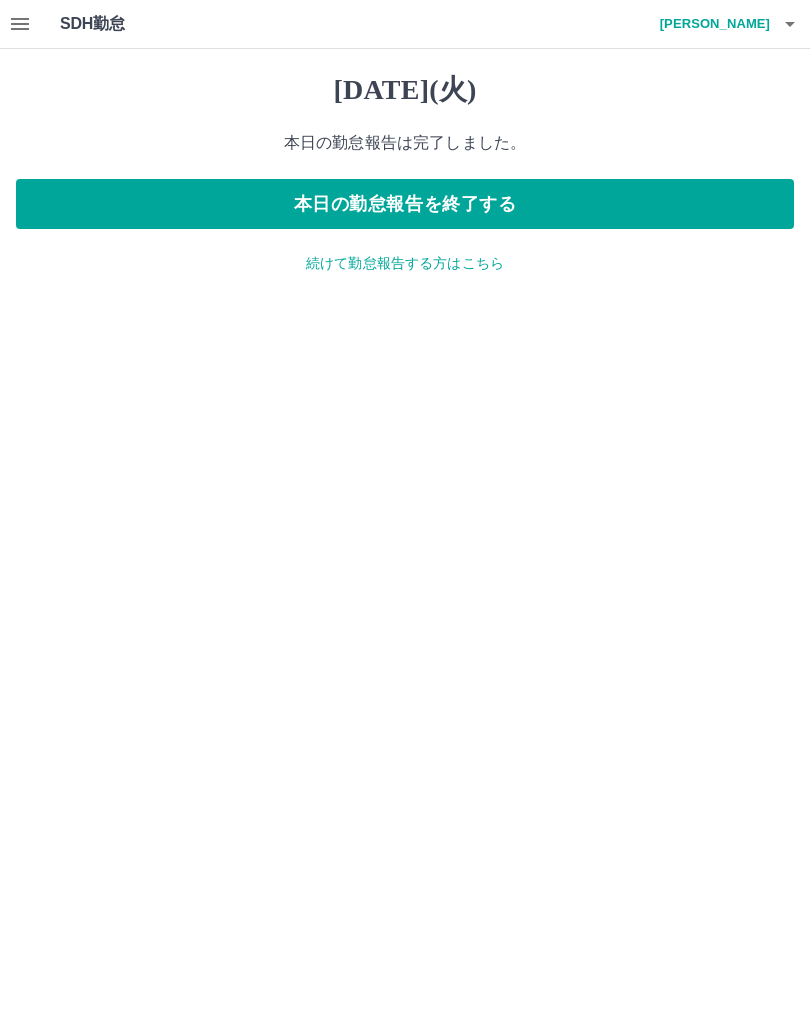 click on "本日の勤怠報告を終了する" at bounding box center (405, 204) 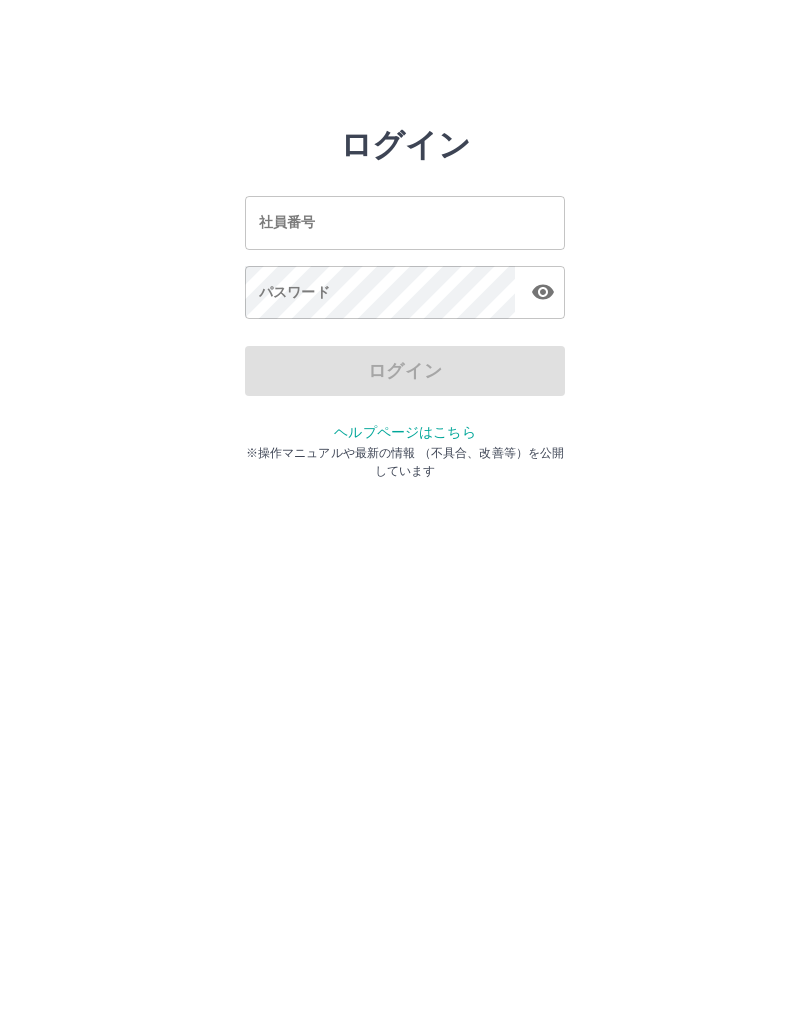scroll, scrollTop: 0, scrollLeft: 0, axis: both 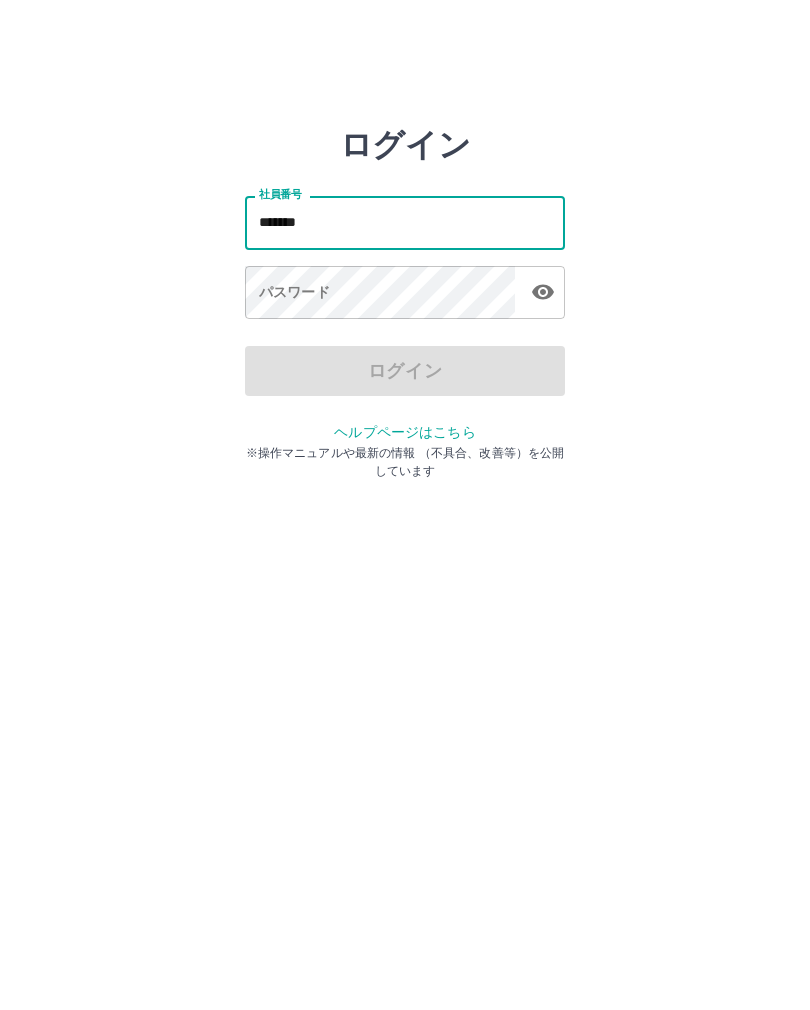 type on "*******" 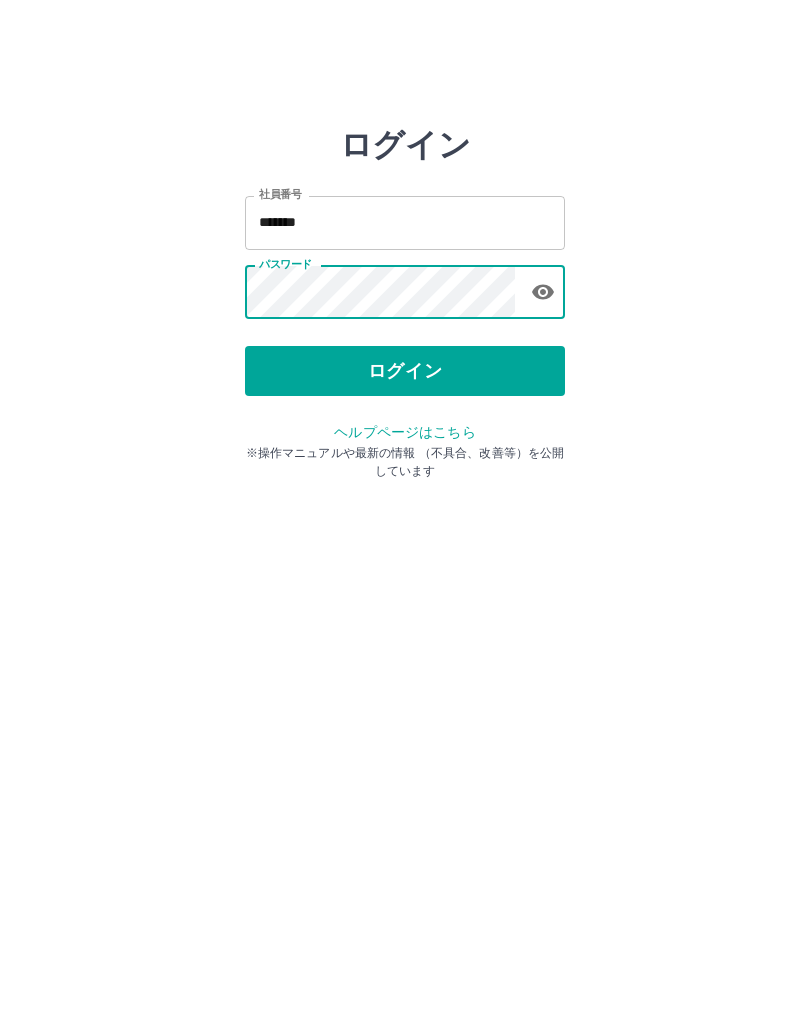 click on "ログイン 社員番号 ******* 社員番号 パスワード パスワード ログイン ヘルプページはこちら ※操作マニュアルや最新の情報 （不具合、改善等）を公開しています" at bounding box center [405, 286] 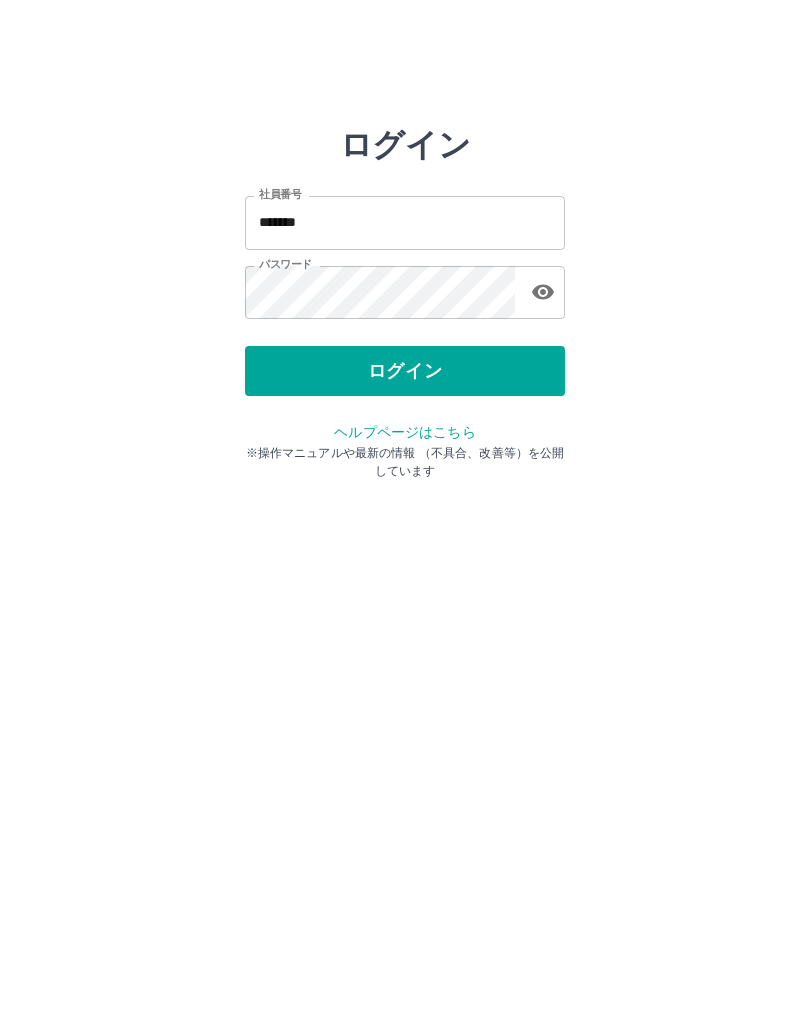 click on "ログイン" at bounding box center (405, 371) 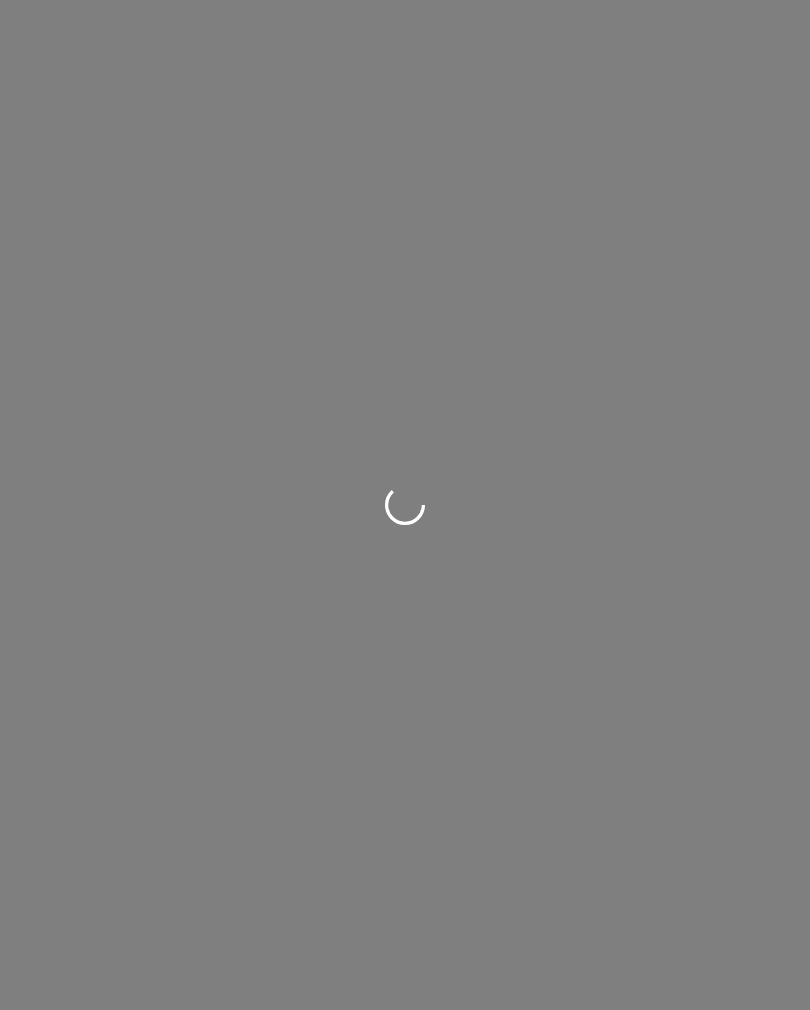 scroll, scrollTop: 0, scrollLeft: 0, axis: both 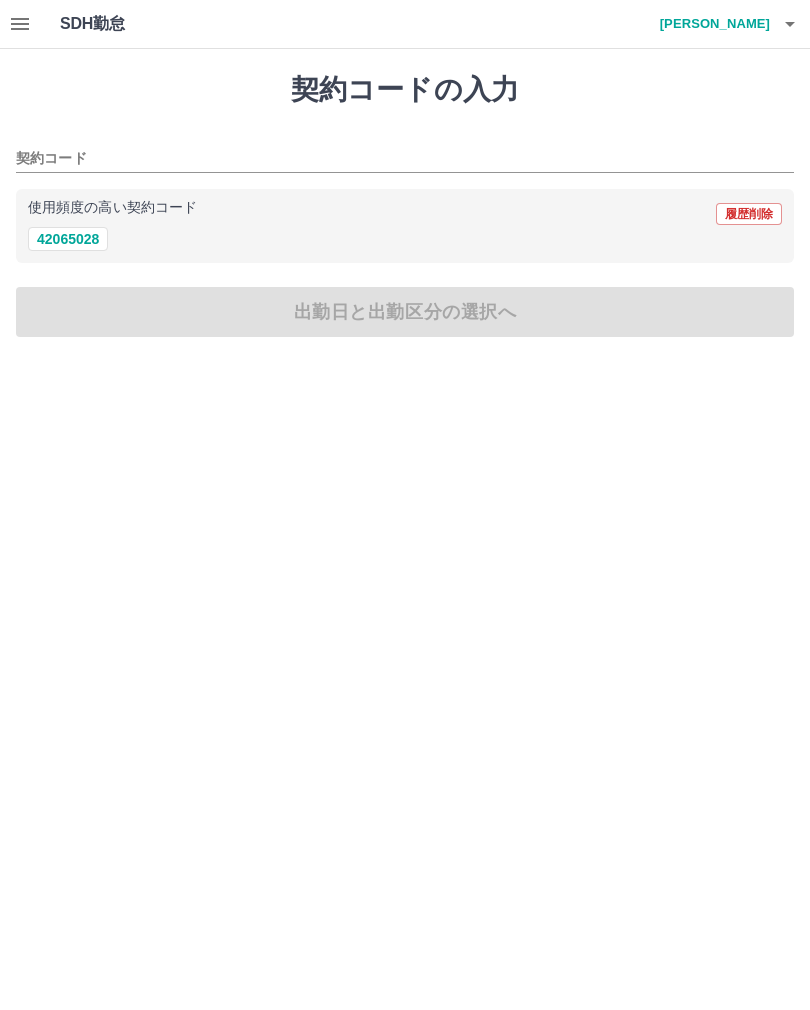 click on "42065028" at bounding box center (68, 239) 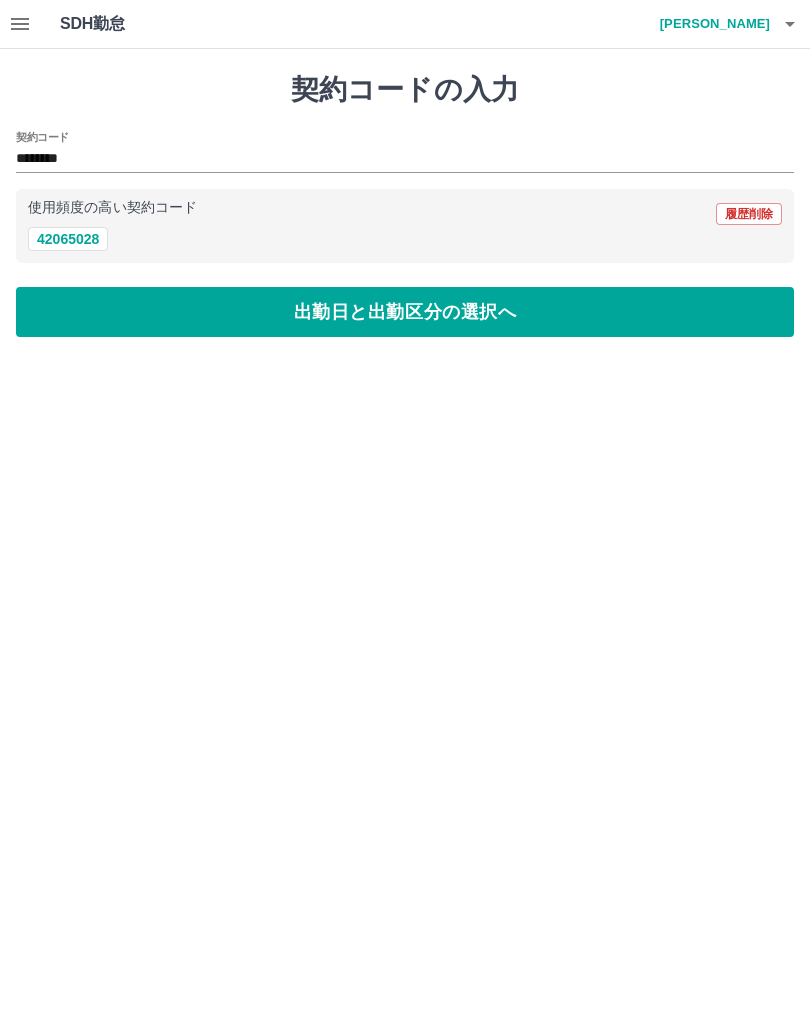 click on "出勤日と出勤区分の選択へ" at bounding box center [405, 312] 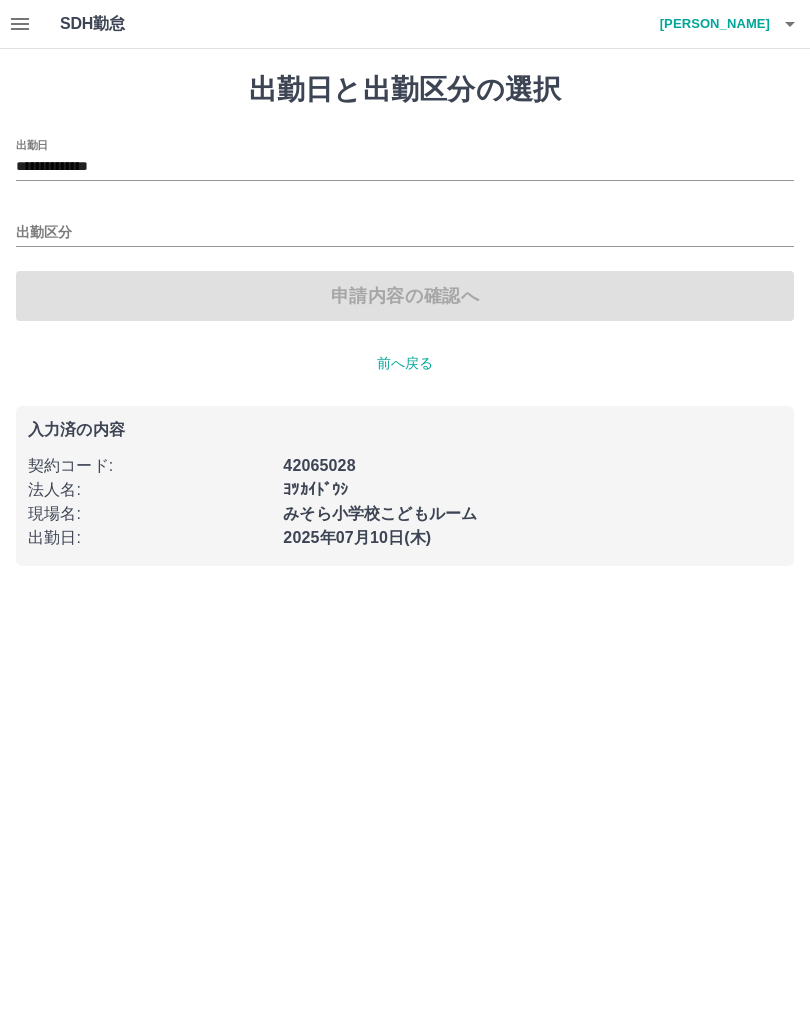 click on "出勤区分" at bounding box center (405, 233) 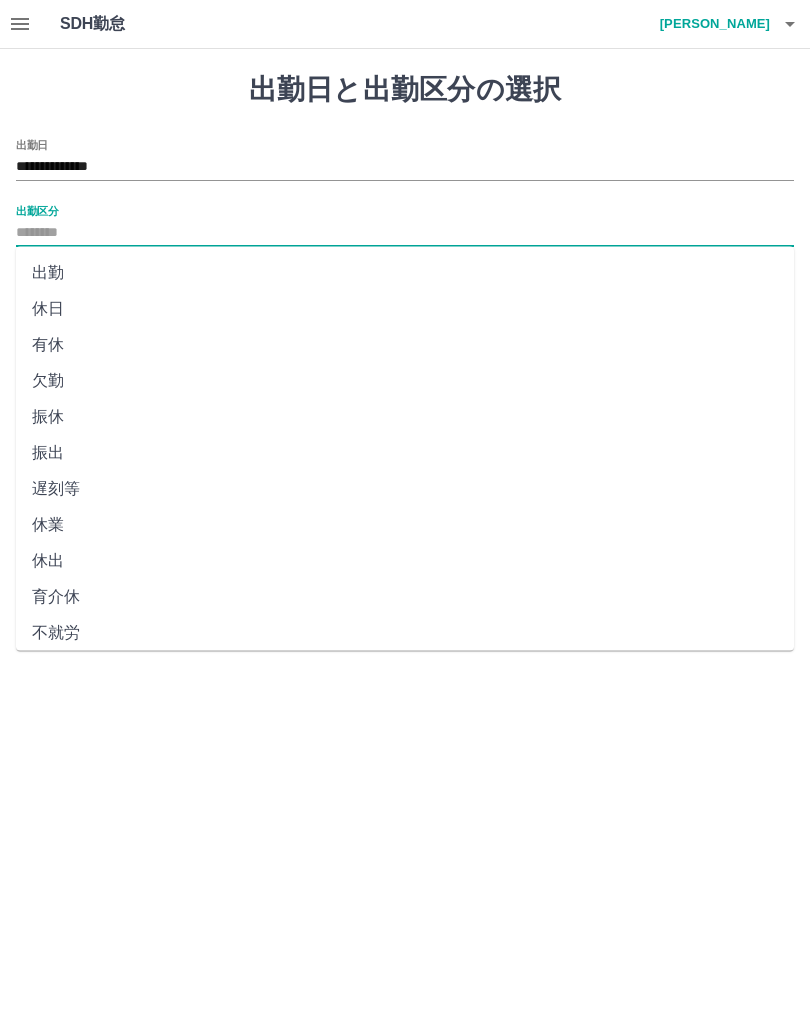 click on "出勤" at bounding box center (405, 273) 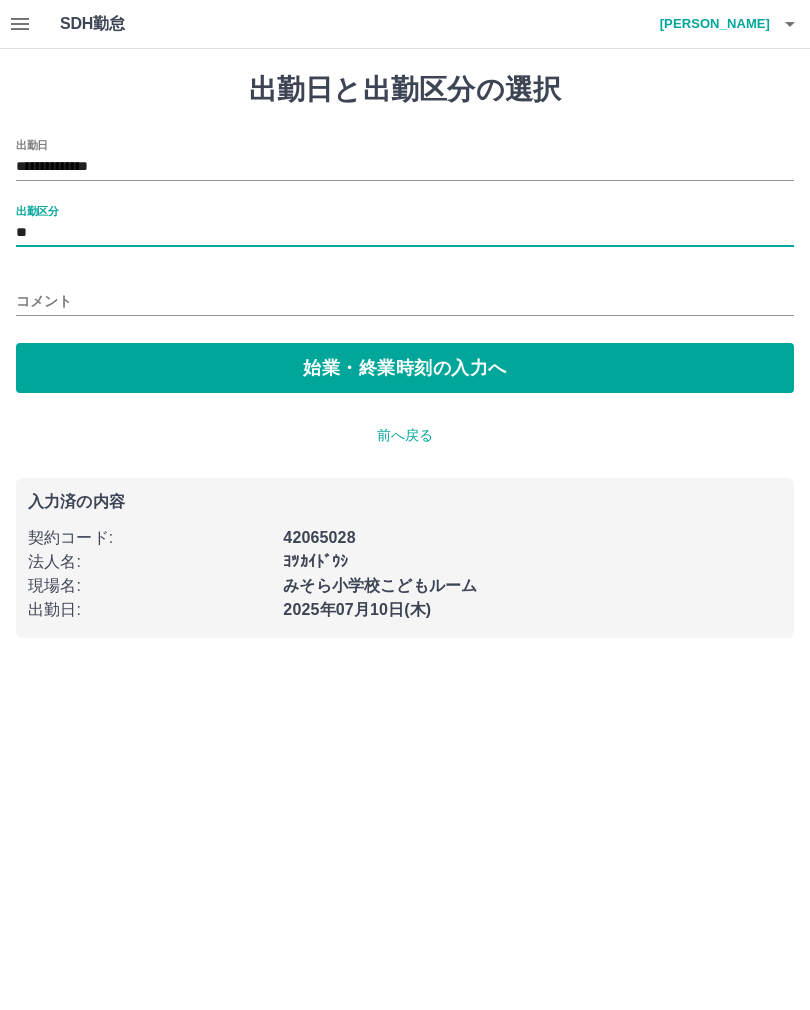 click on "始業・終業時刻の入力へ" at bounding box center [405, 368] 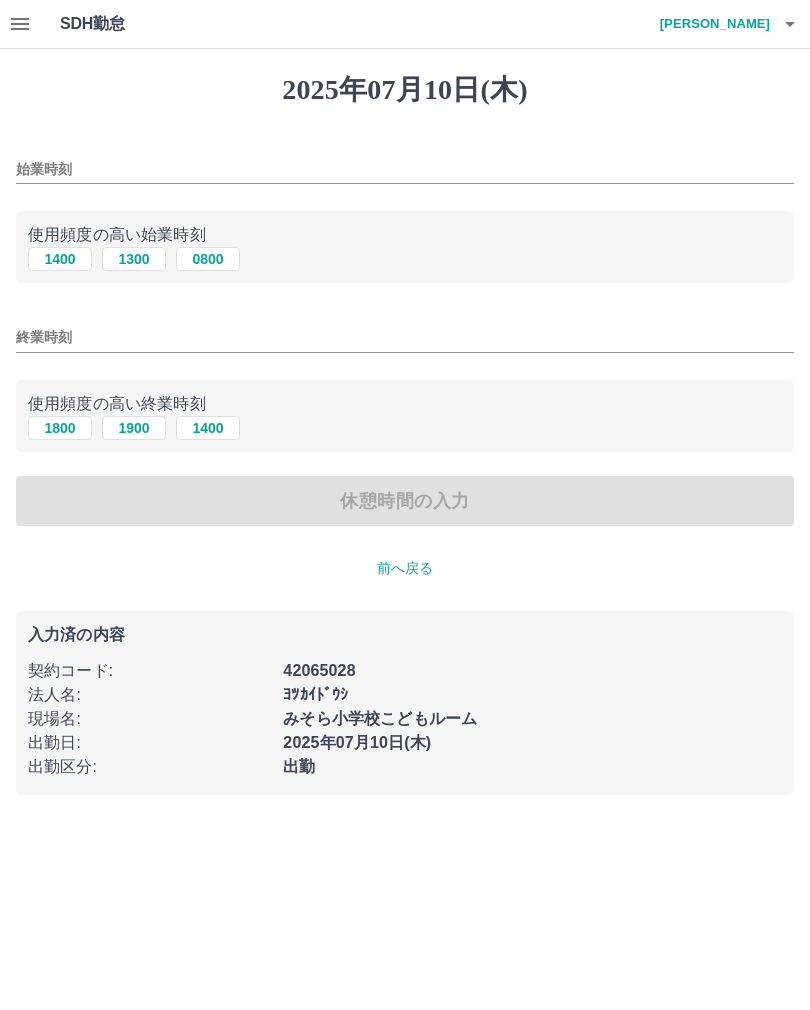 click on "1400" at bounding box center (60, 259) 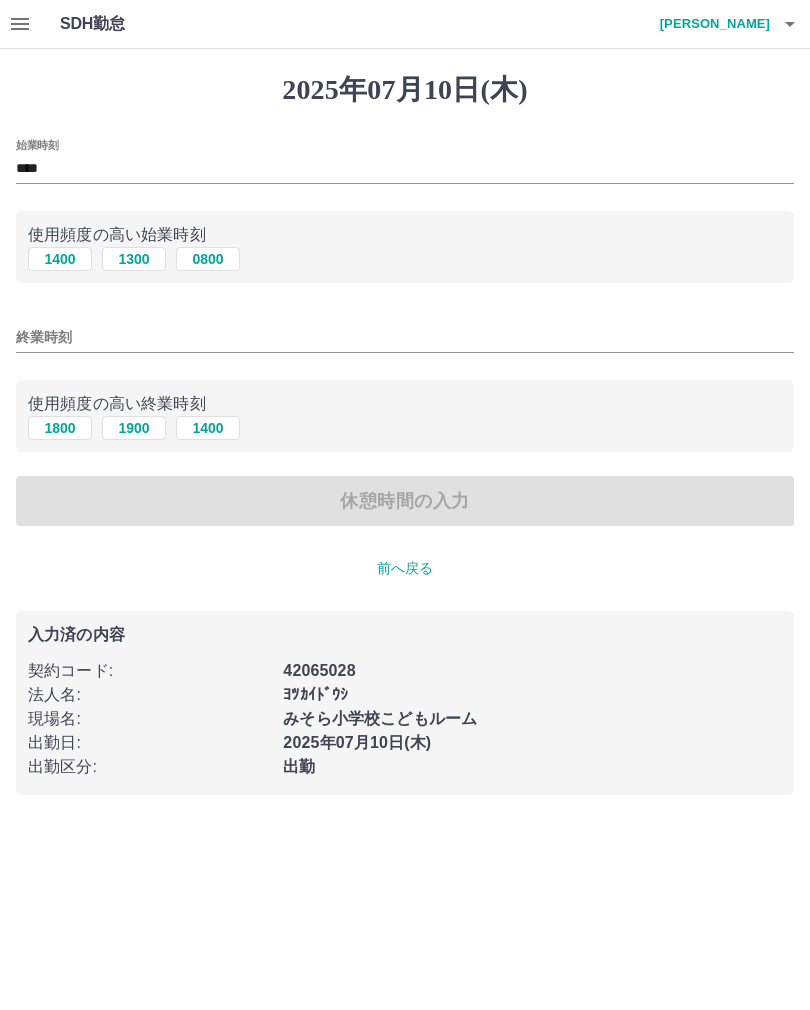 click on "1900" at bounding box center (134, 428) 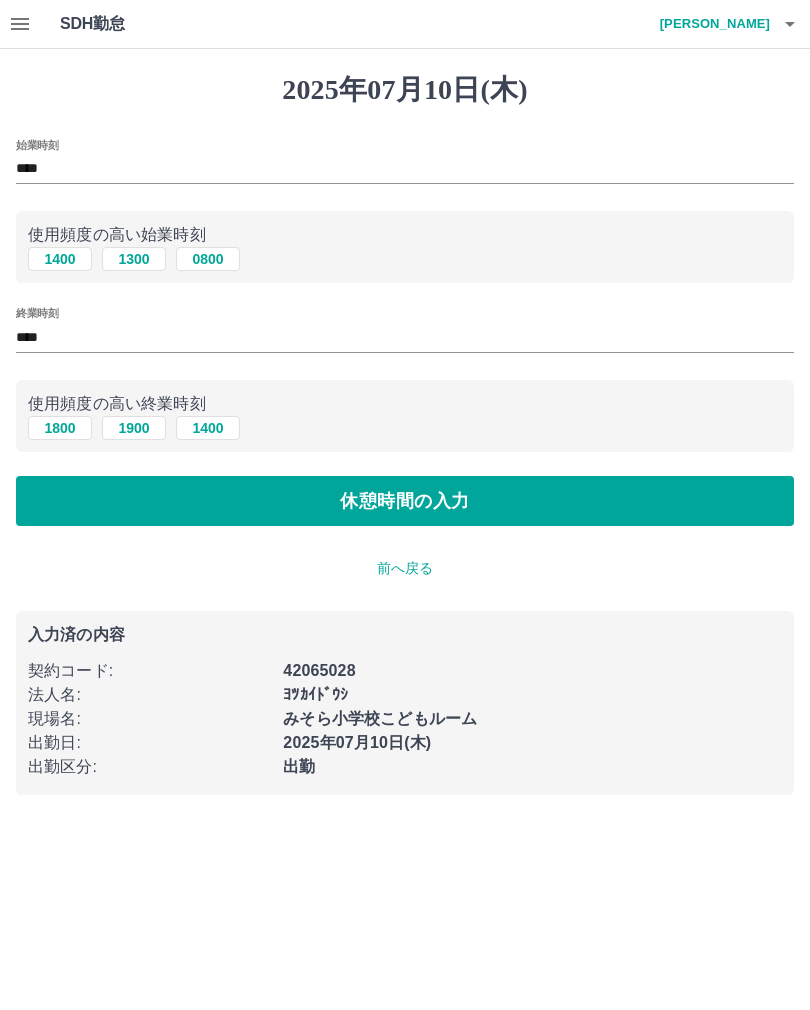 click on "休憩時間の入力" at bounding box center [405, 501] 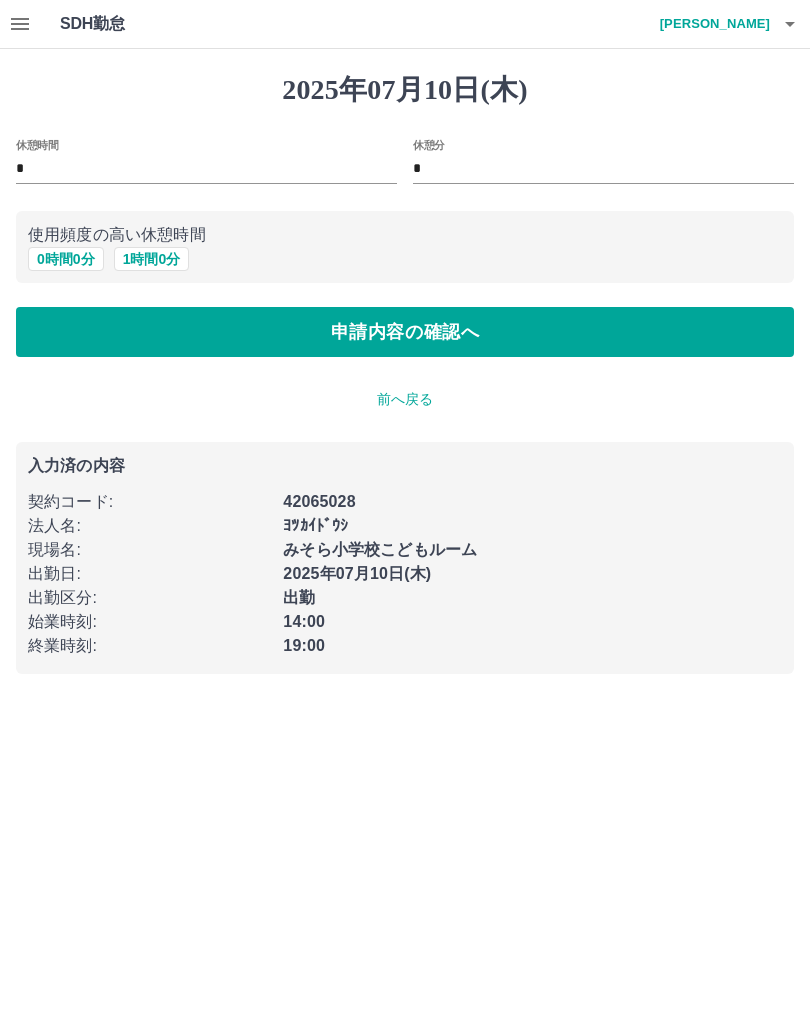 click on "申請内容の確認へ" at bounding box center (405, 332) 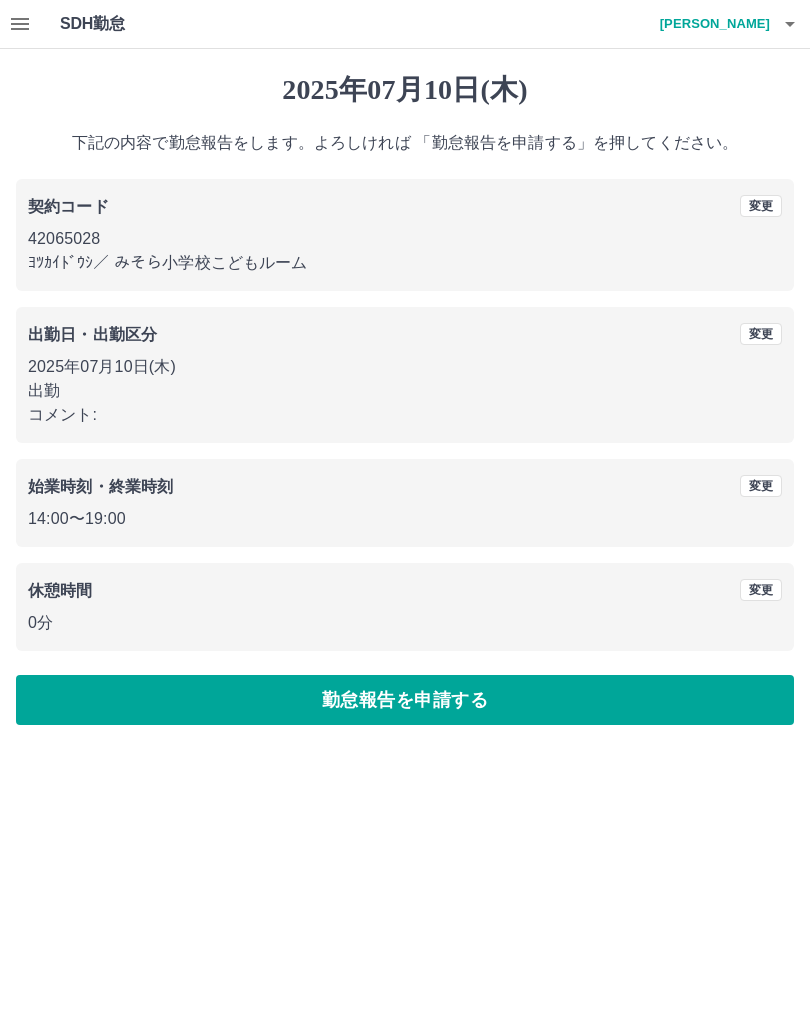 click on "勤怠報告を申請する" at bounding box center [405, 700] 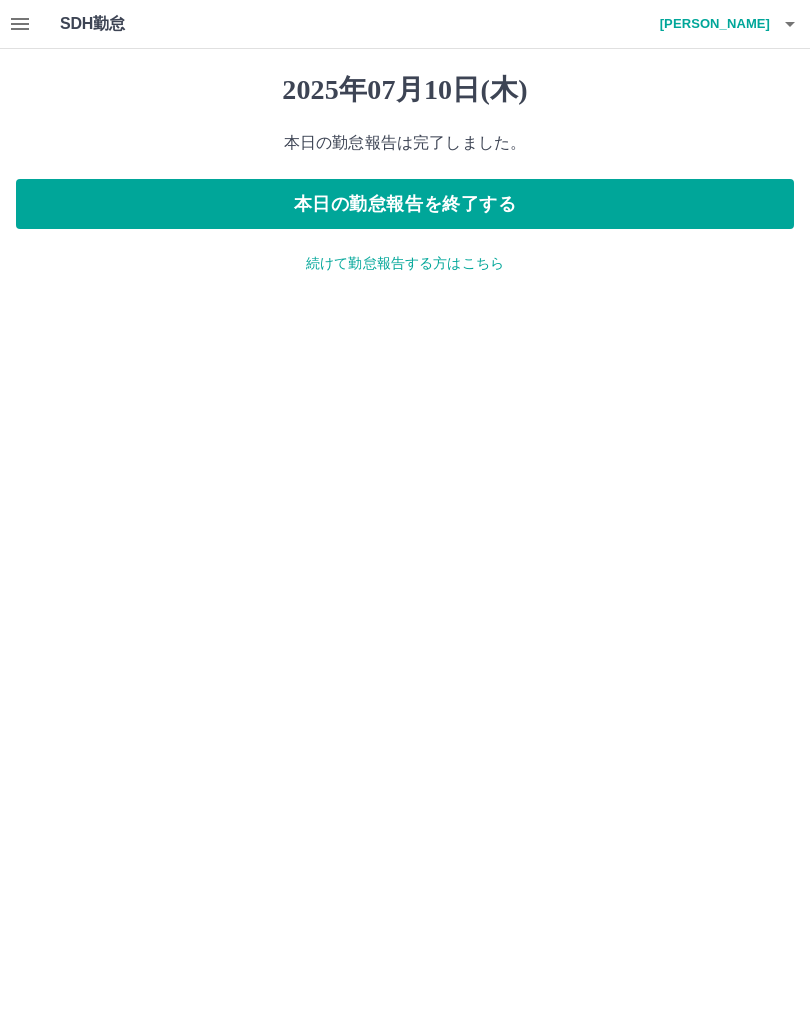click on "本日の勤怠報告を終了する" at bounding box center [405, 204] 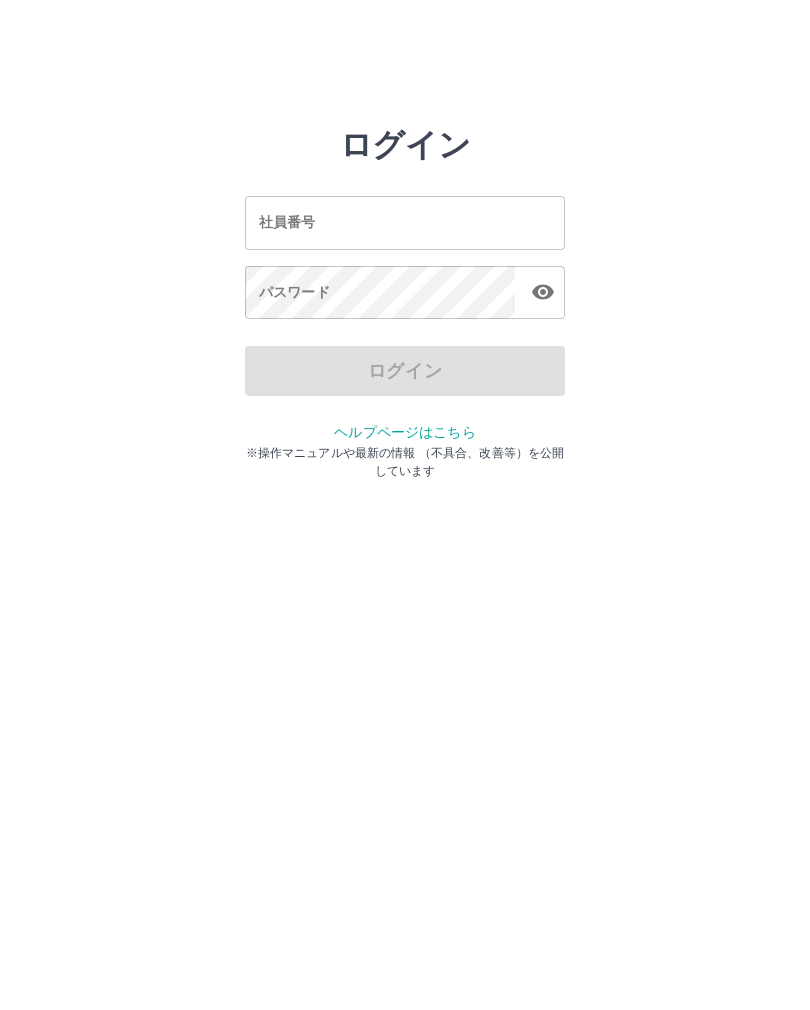scroll, scrollTop: 0, scrollLeft: 0, axis: both 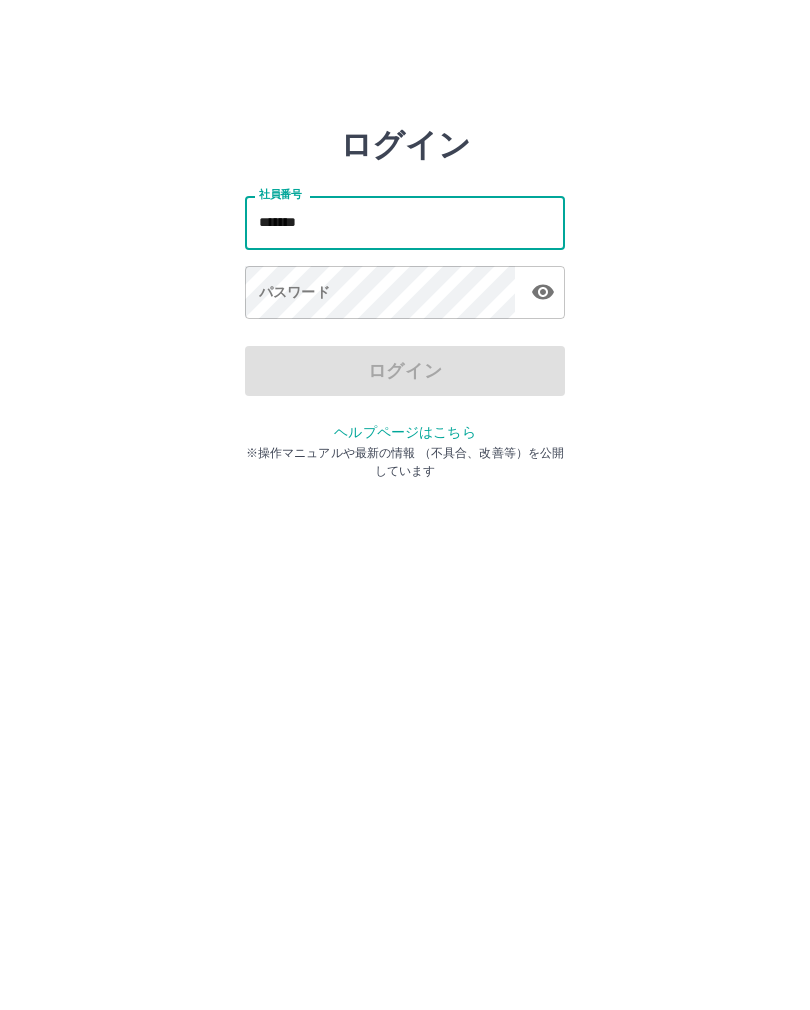 type on "*******" 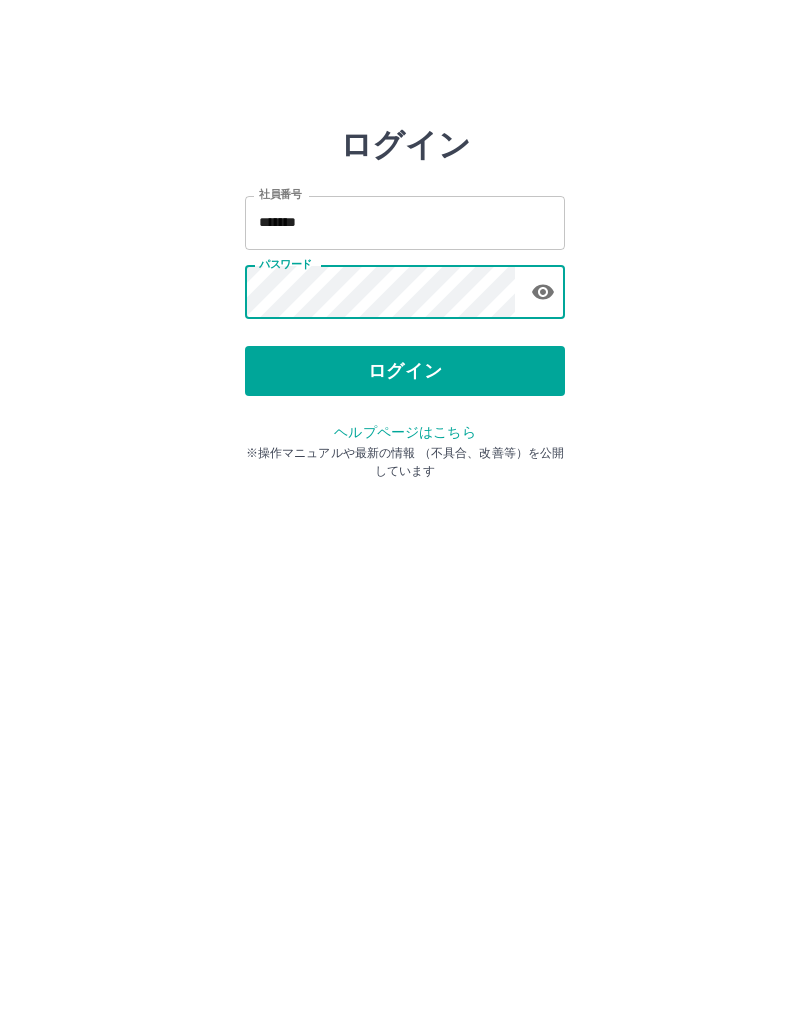 click on "ログイン" at bounding box center [405, 371] 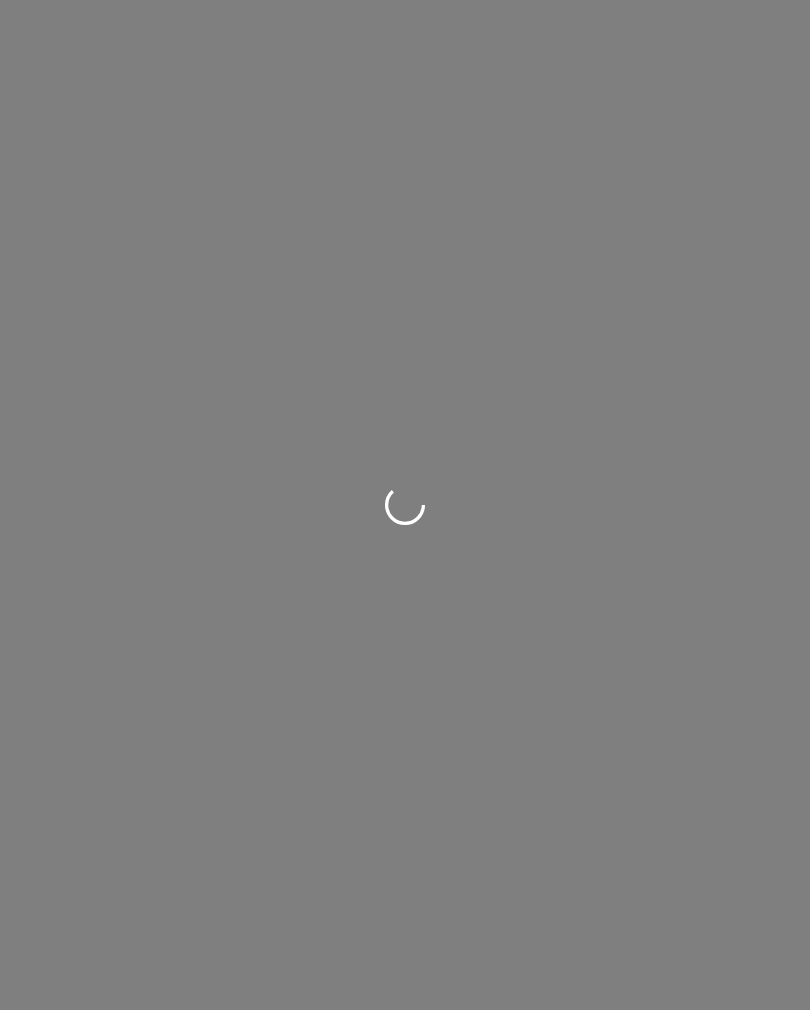scroll, scrollTop: 0, scrollLeft: 0, axis: both 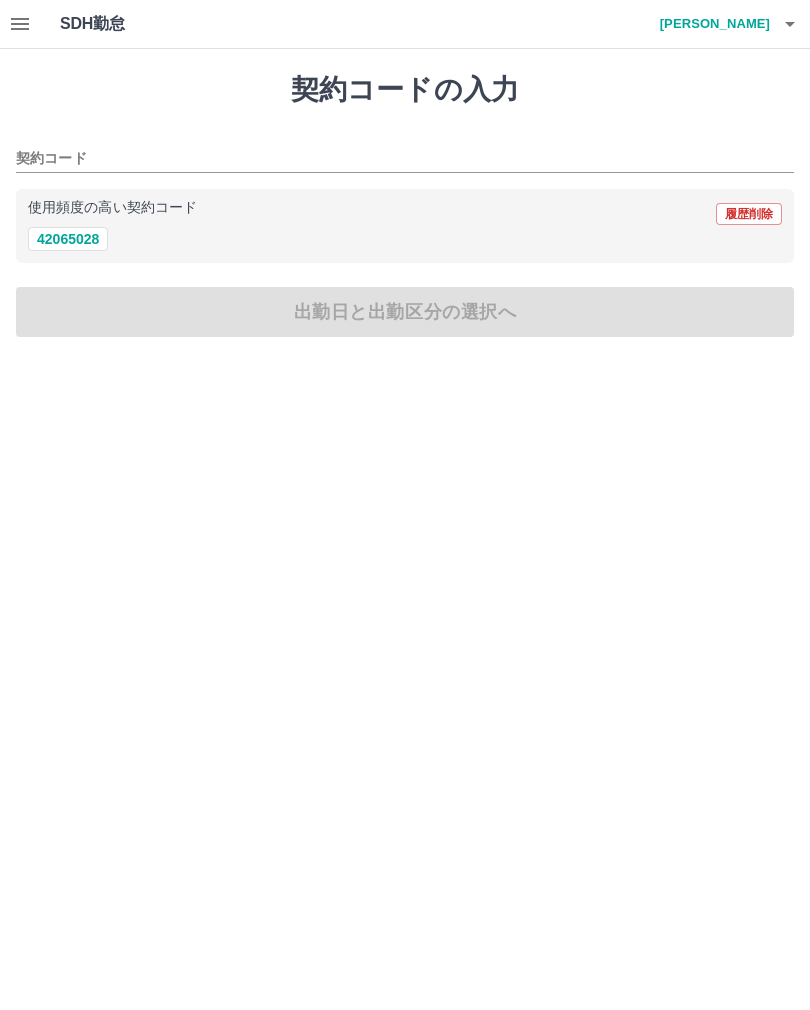 click 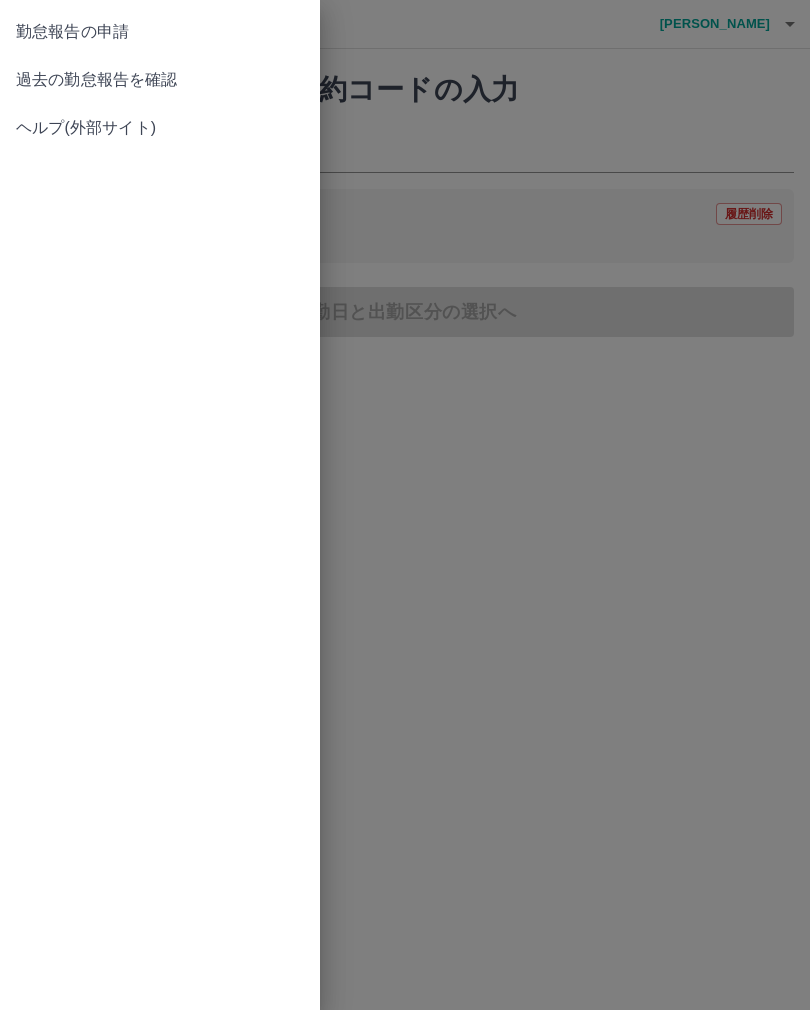 click on "過去の勤怠報告を確認" at bounding box center [160, 80] 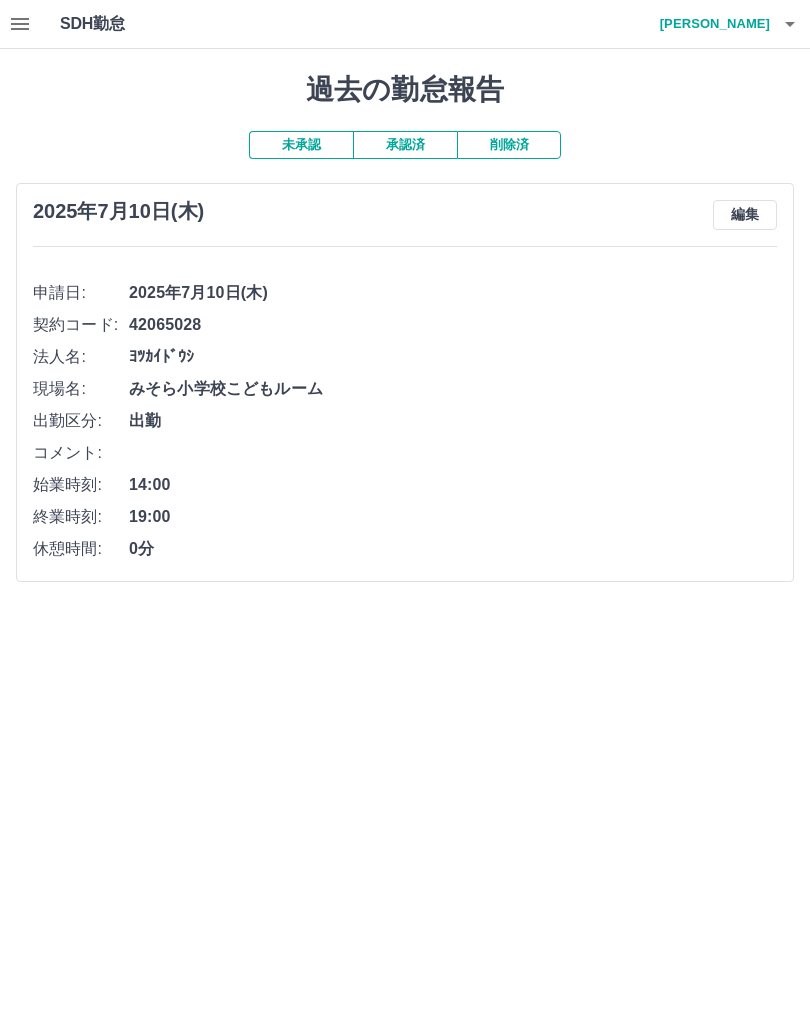 click on "未承認" at bounding box center (301, 145) 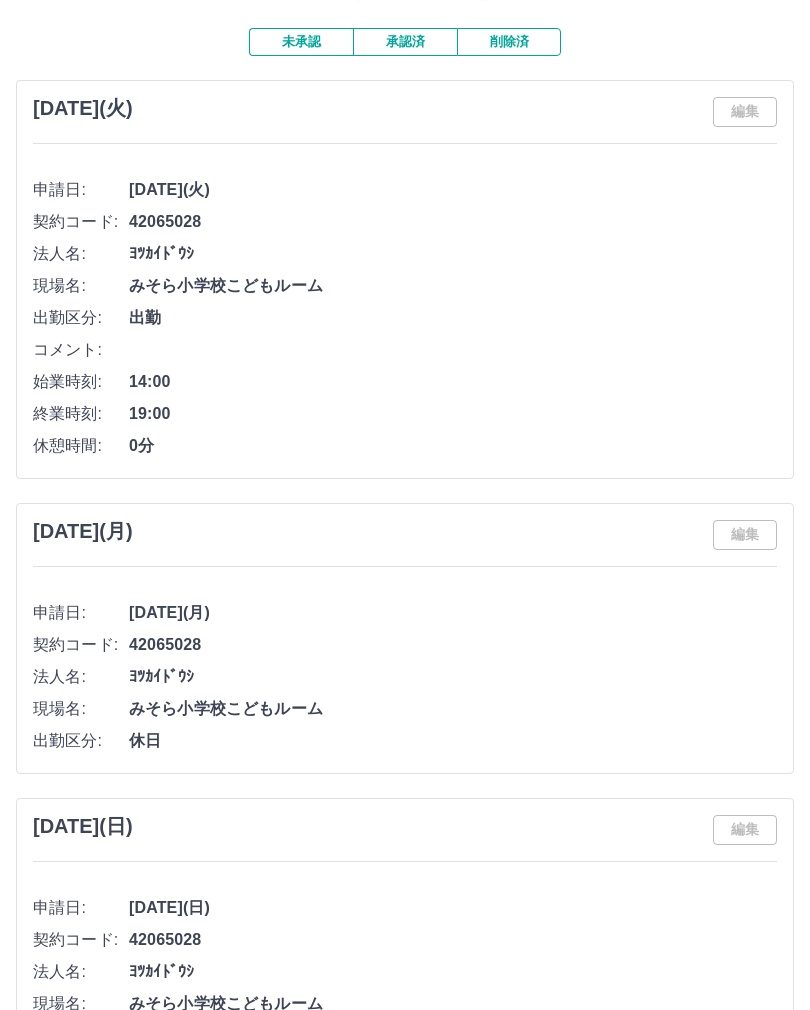 scroll, scrollTop: 102, scrollLeft: 0, axis: vertical 